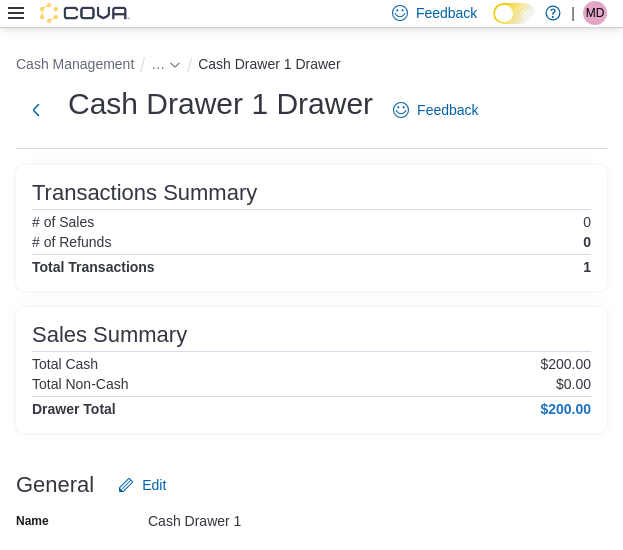 scroll, scrollTop: 124, scrollLeft: 0, axis: vertical 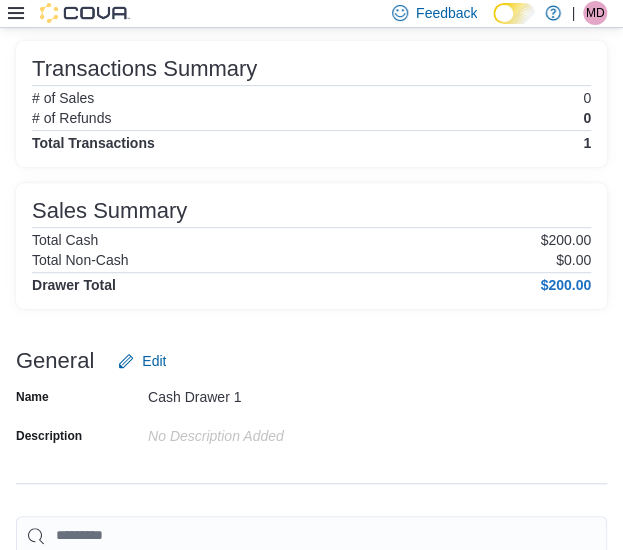 click 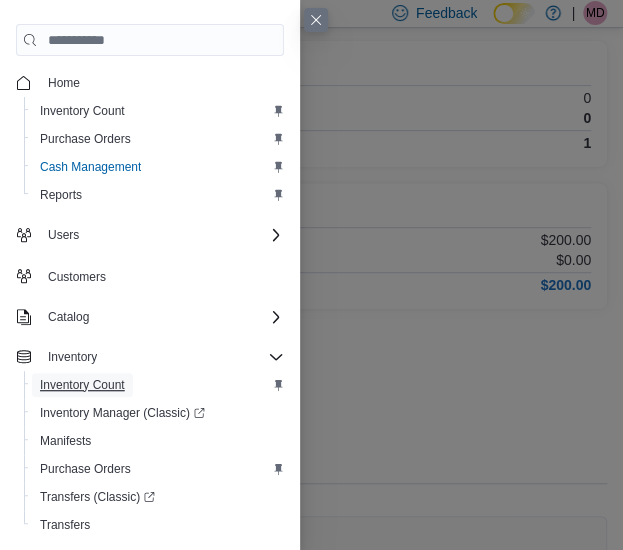 click on "Inventory Count" at bounding box center (82, 385) 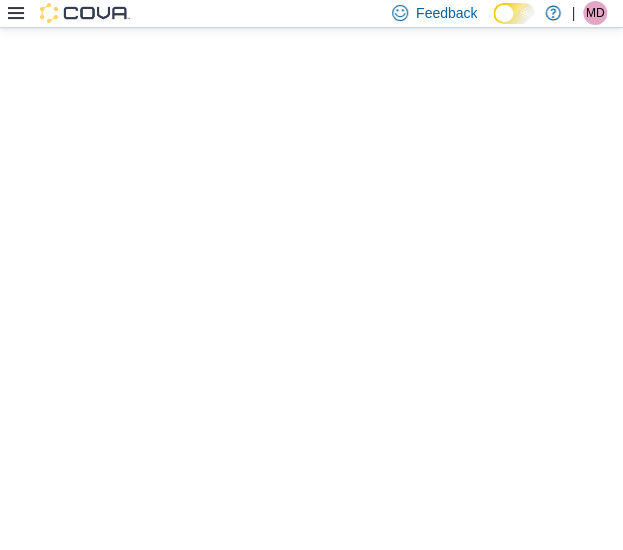 scroll, scrollTop: 0, scrollLeft: 0, axis: both 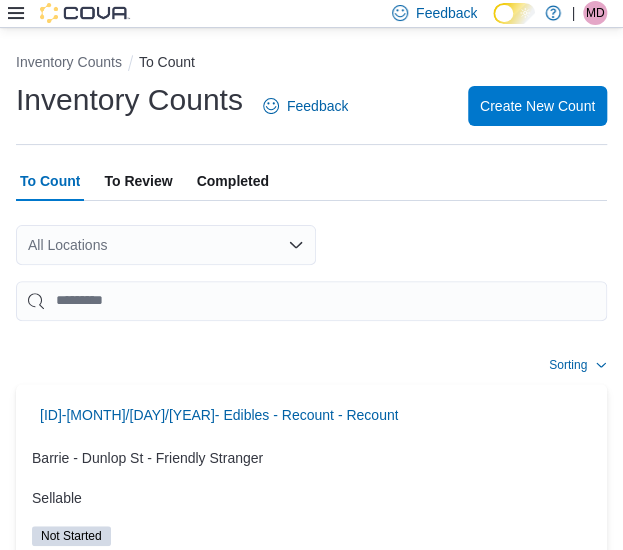 click at bounding box center [311, 333] 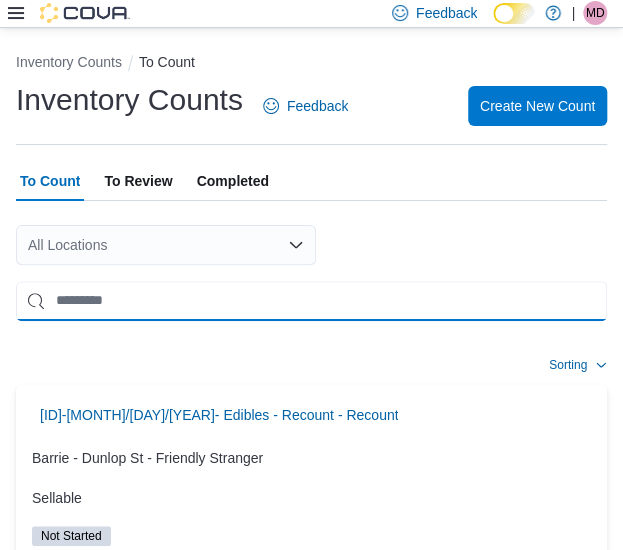 click at bounding box center [311, 301] 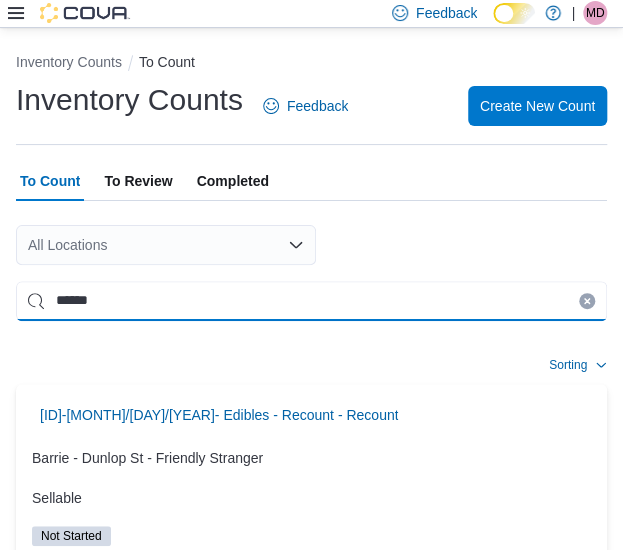 type on "******" 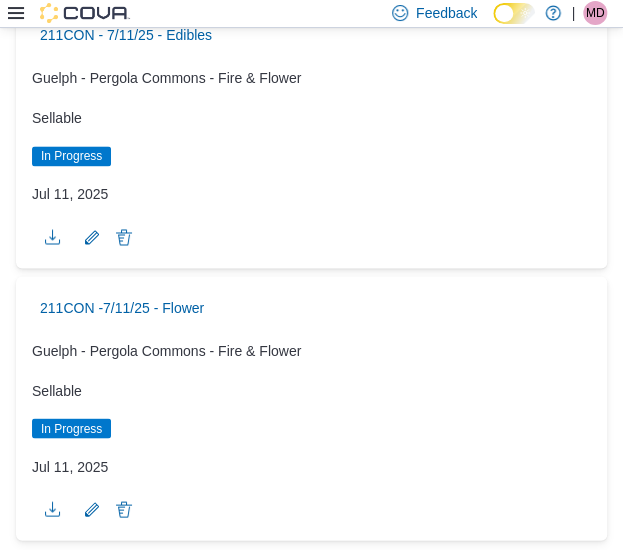 scroll, scrollTop: 700, scrollLeft: 0, axis: vertical 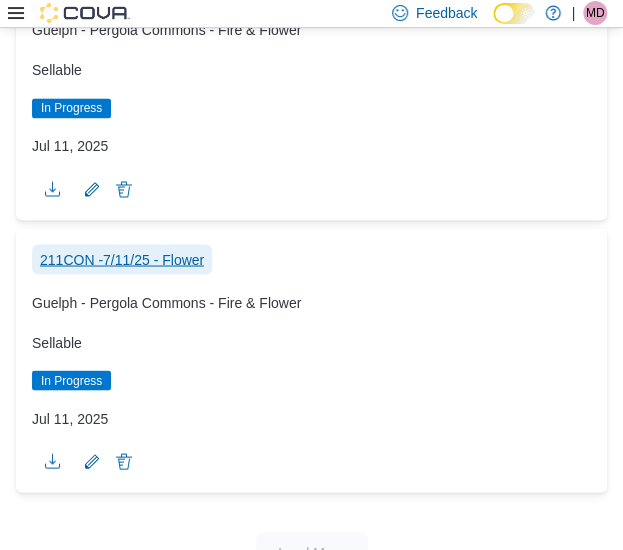 click on "211CON -7/11/25 - Flower" at bounding box center [122, 259] 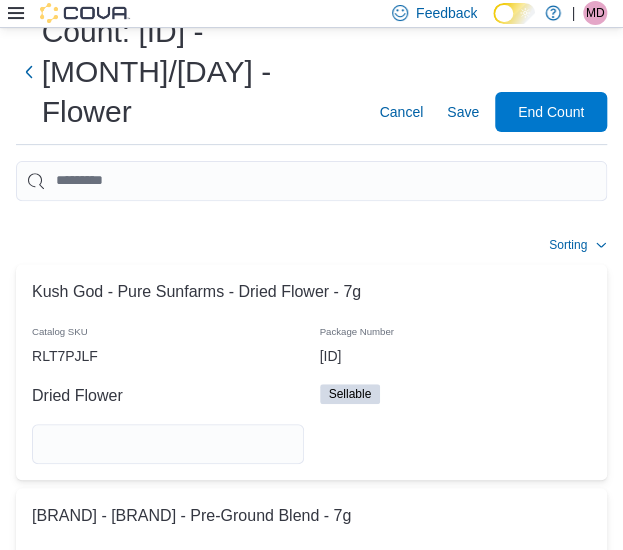 scroll, scrollTop: 200, scrollLeft: 0, axis: vertical 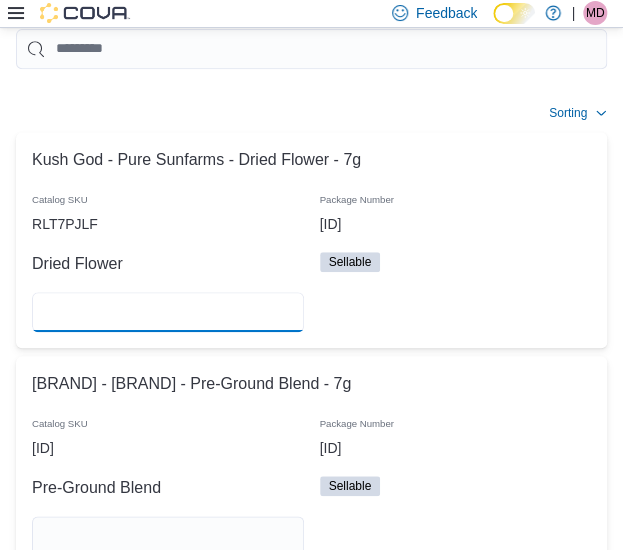 click at bounding box center [168, 312] 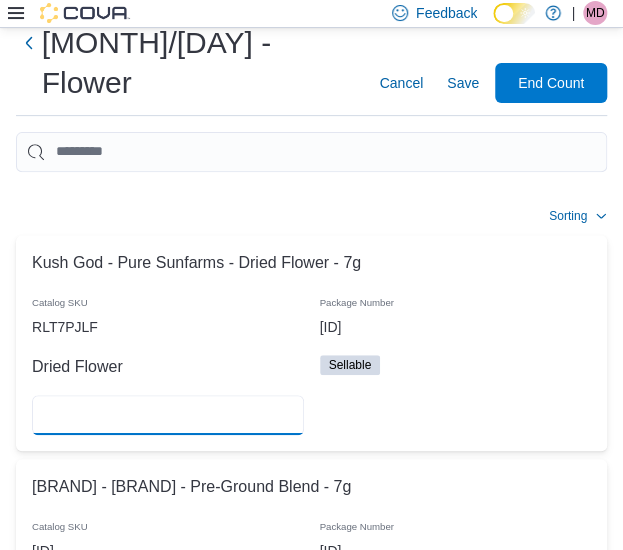 scroll, scrollTop: 0, scrollLeft: 0, axis: both 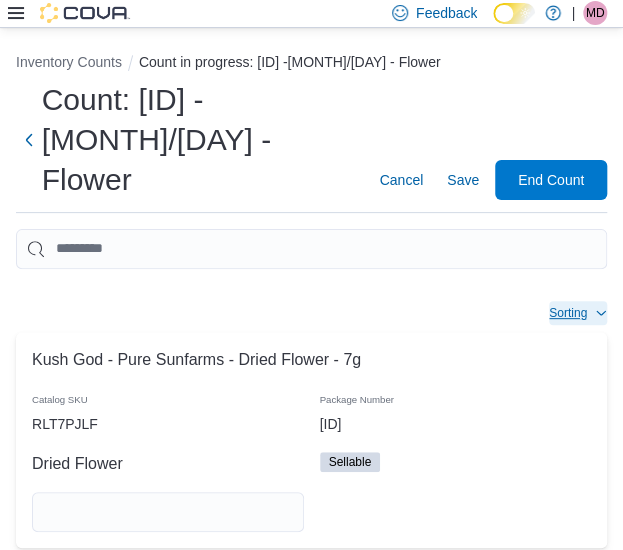 click on "Sorting" at bounding box center [568, 313] 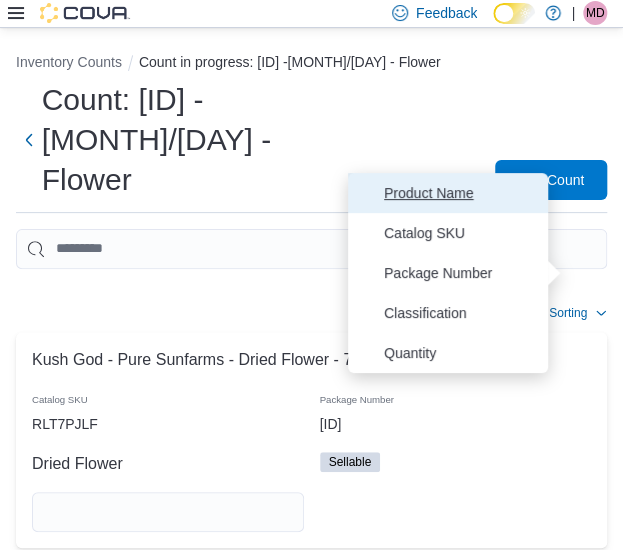 click on "Product Name" at bounding box center (460, 193) 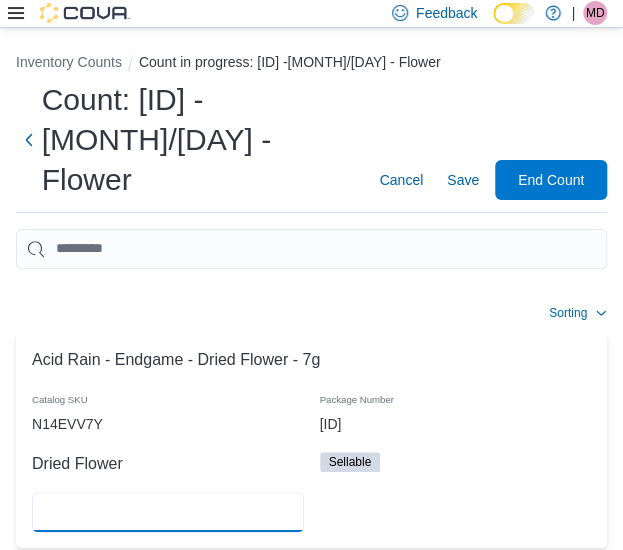 click at bounding box center [168, 512] 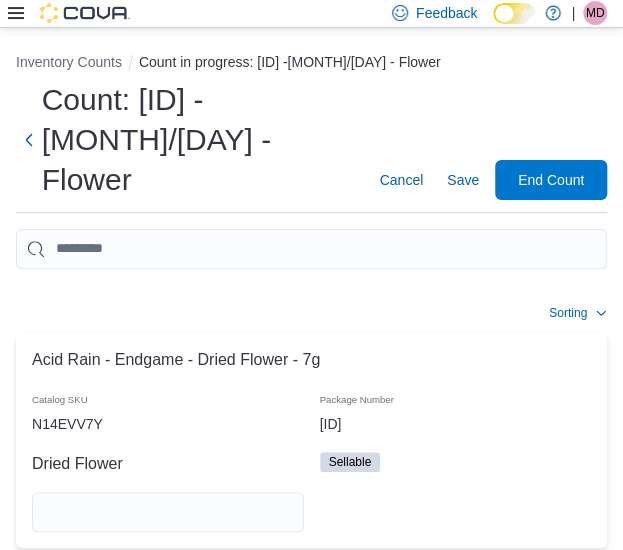 type 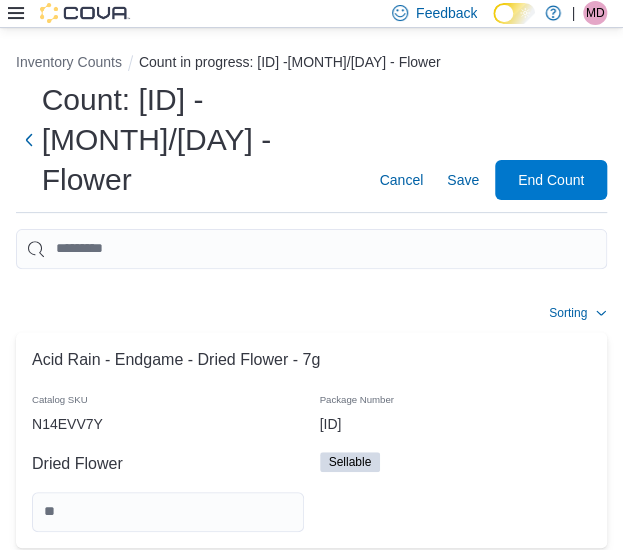 scroll, scrollTop: 420, scrollLeft: 0, axis: vertical 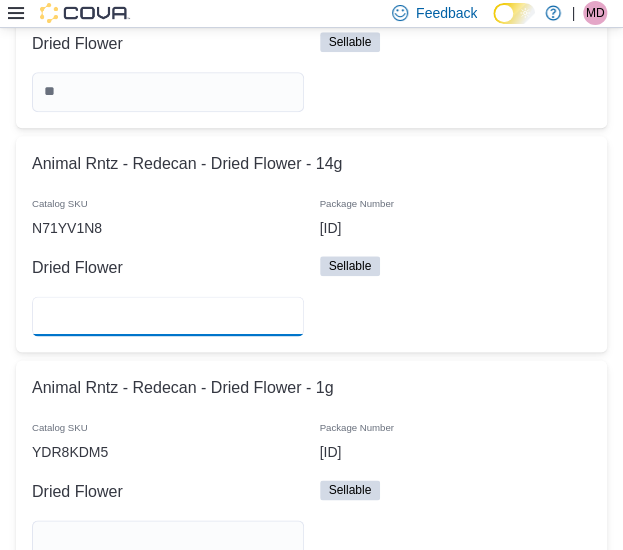 type on "*" 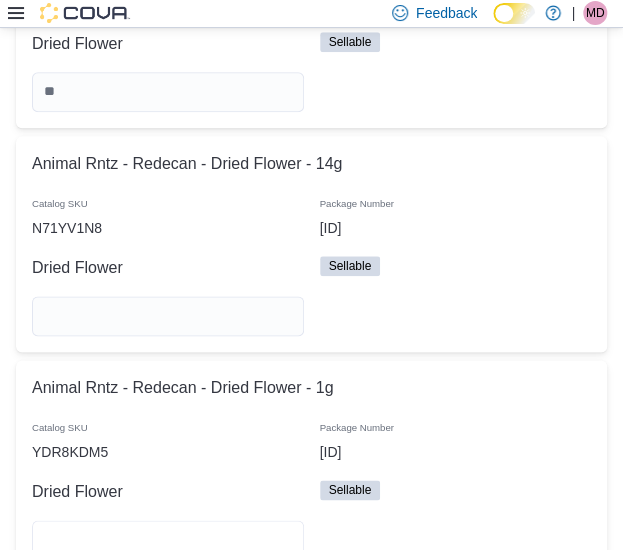 type 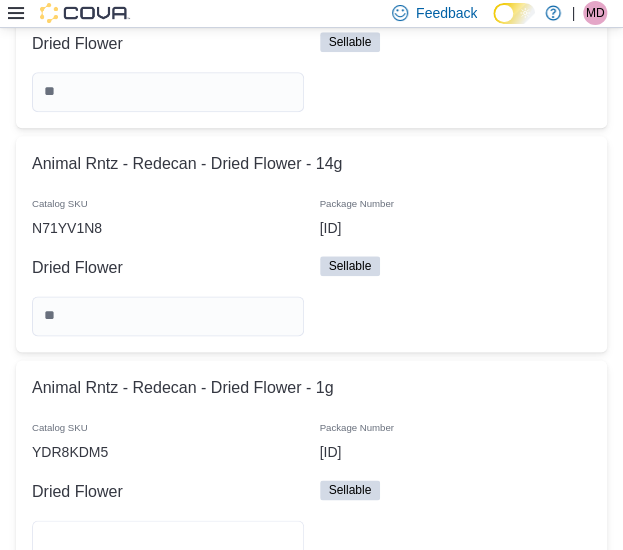 type on "*" 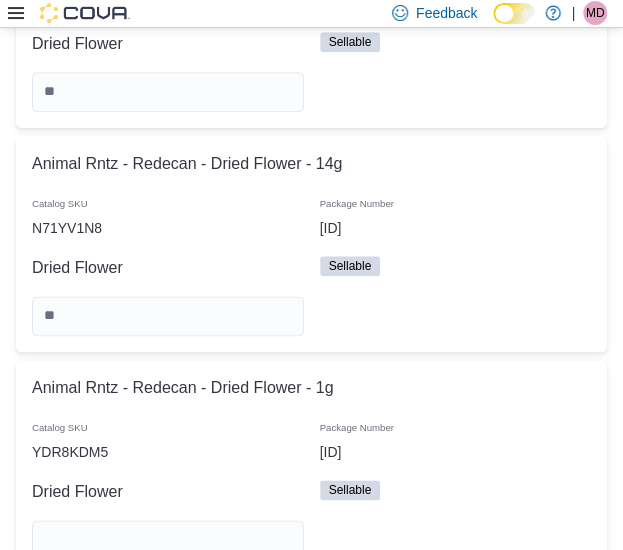 type 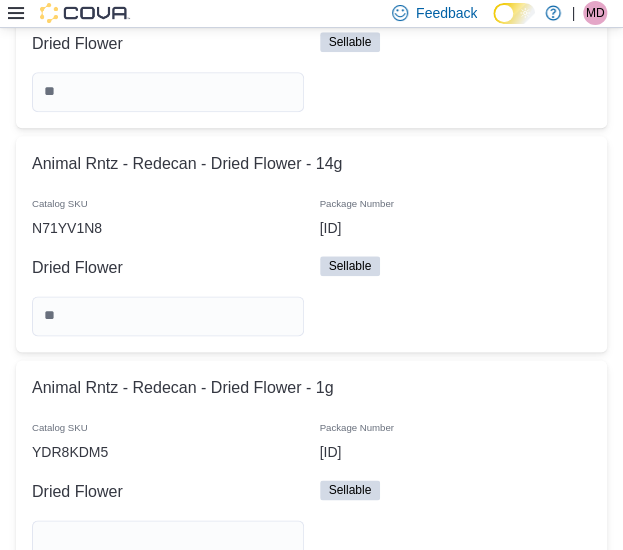 scroll, scrollTop: 868, scrollLeft: 0, axis: vertical 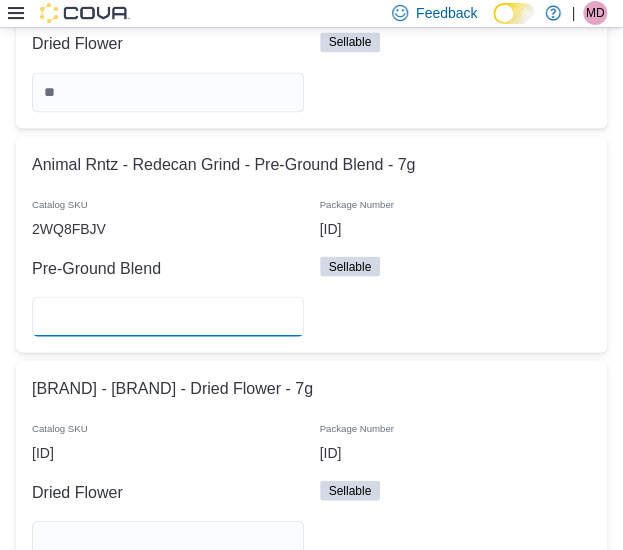 type on "*" 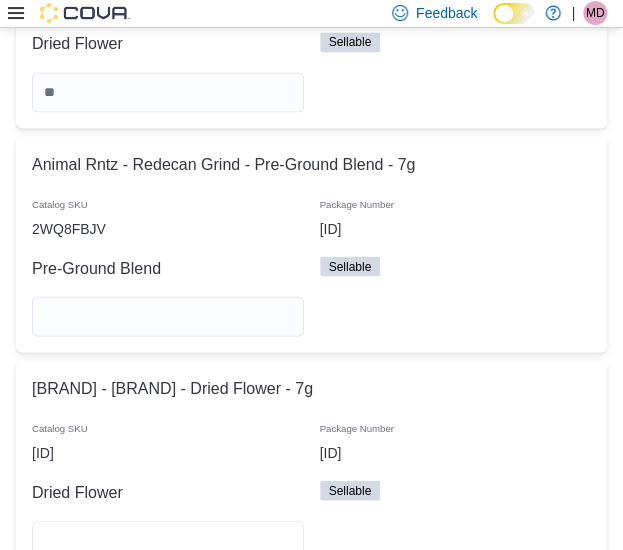 type 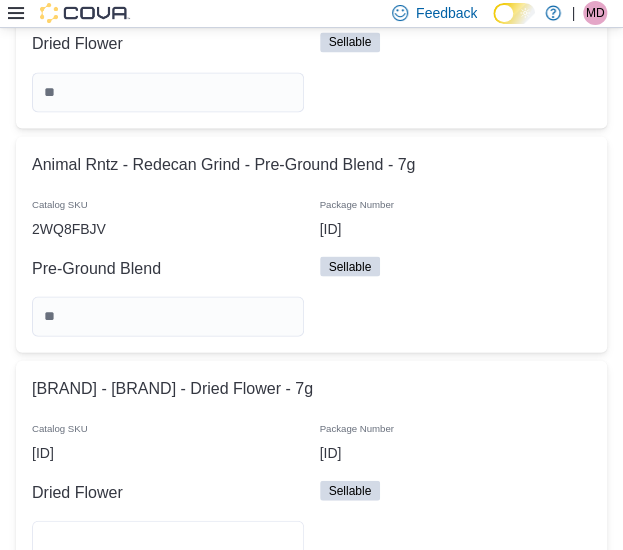 type on "*" 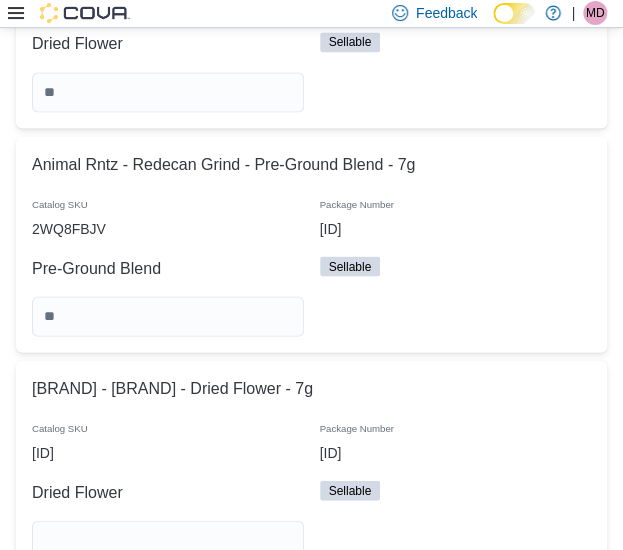 type 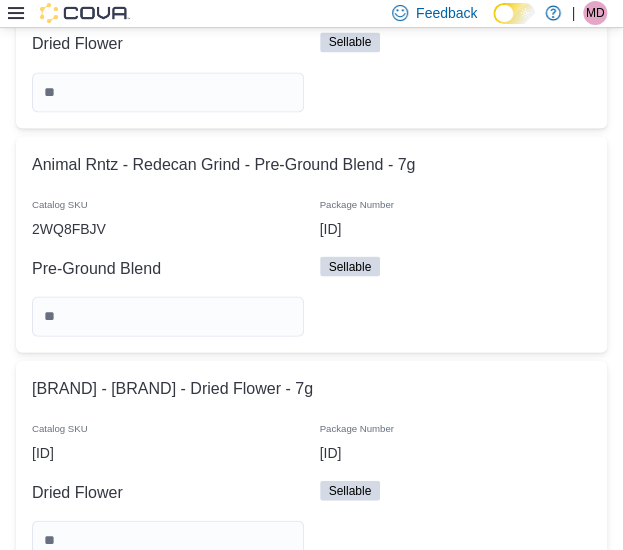 scroll, scrollTop: 1316, scrollLeft: 0, axis: vertical 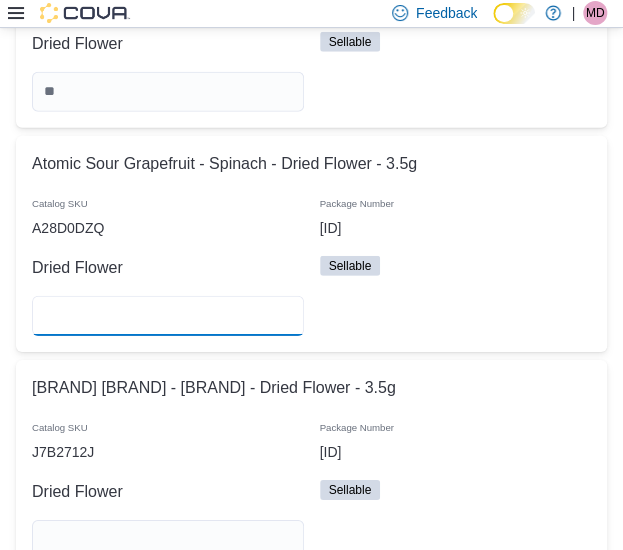 type on "**" 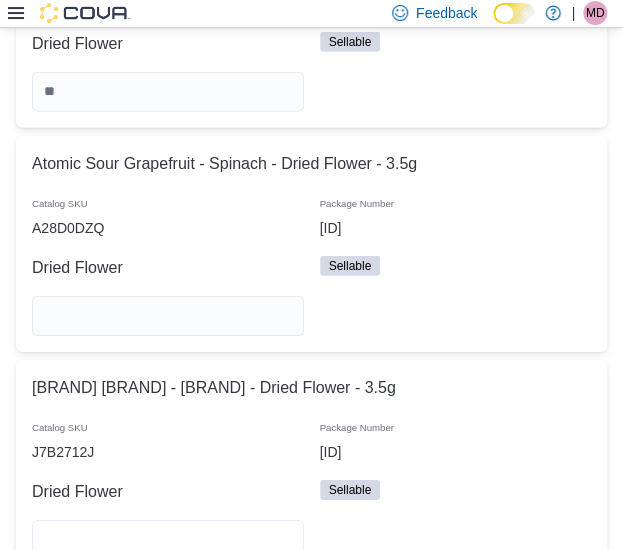 type 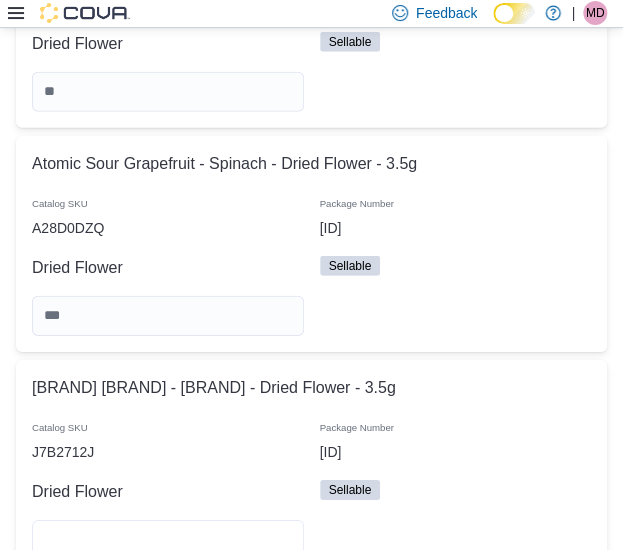 type on "*" 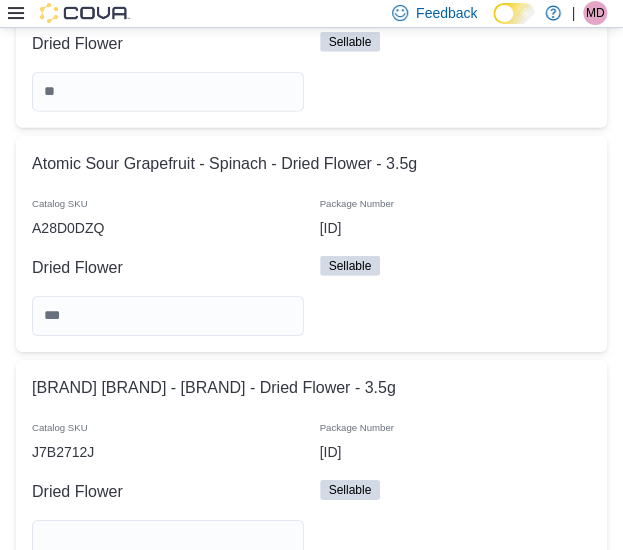 type 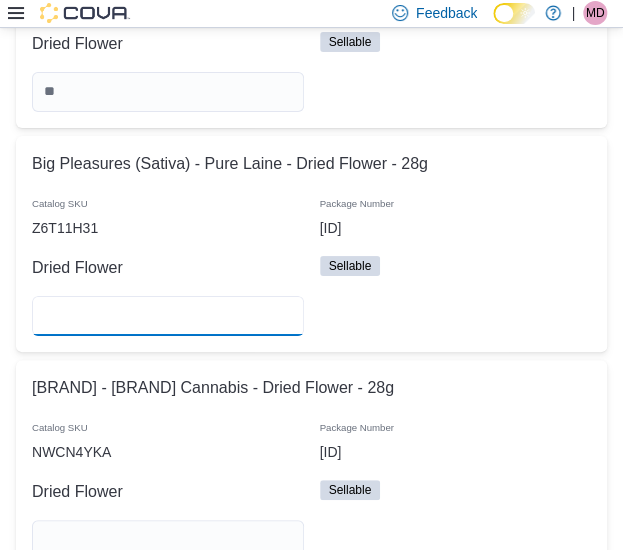 type on "**" 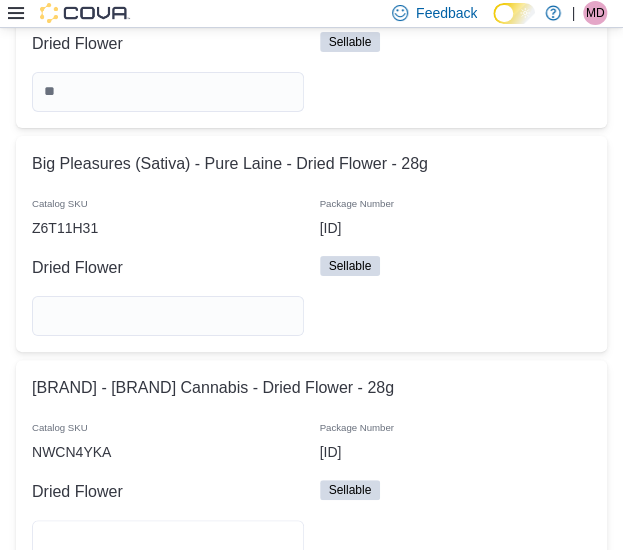 type 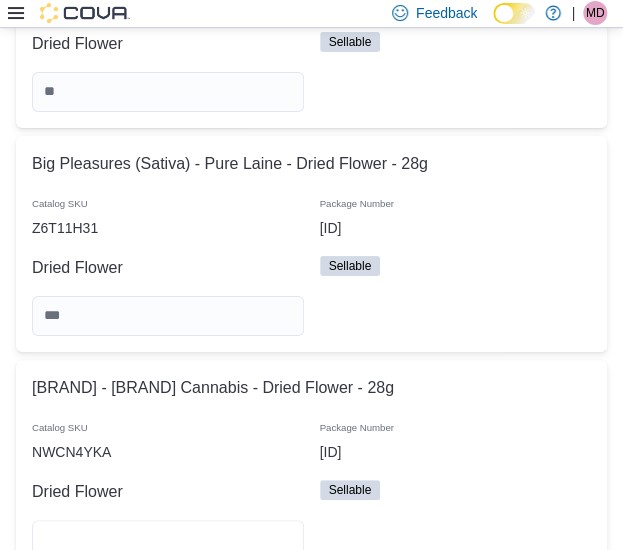 type on "*" 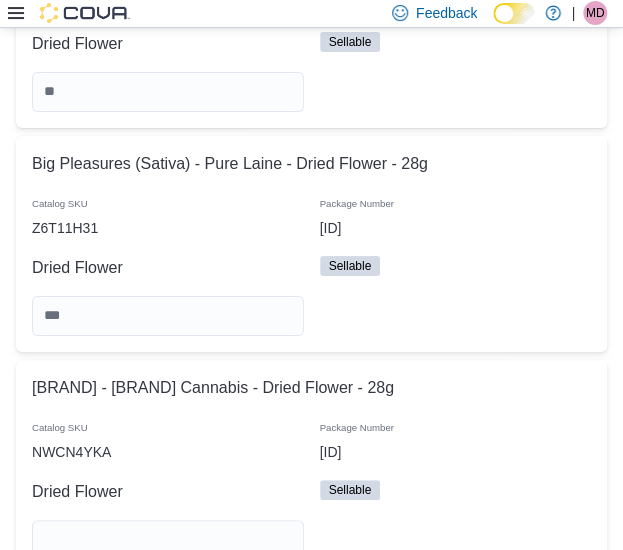type 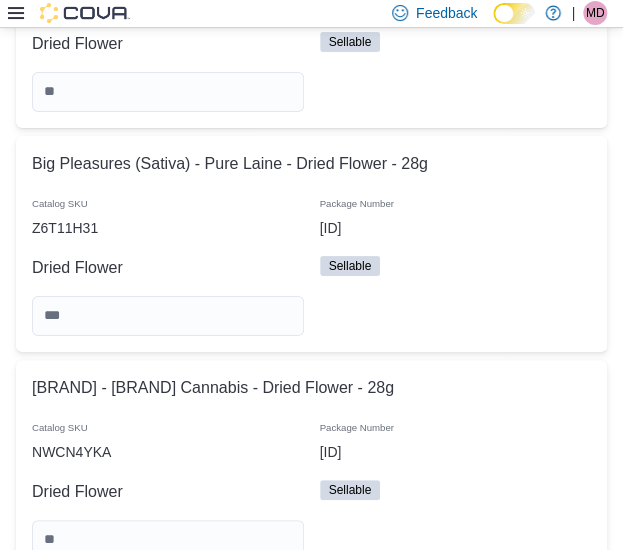 scroll, scrollTop: 2212, scrollLeft: 0, axis: vertical 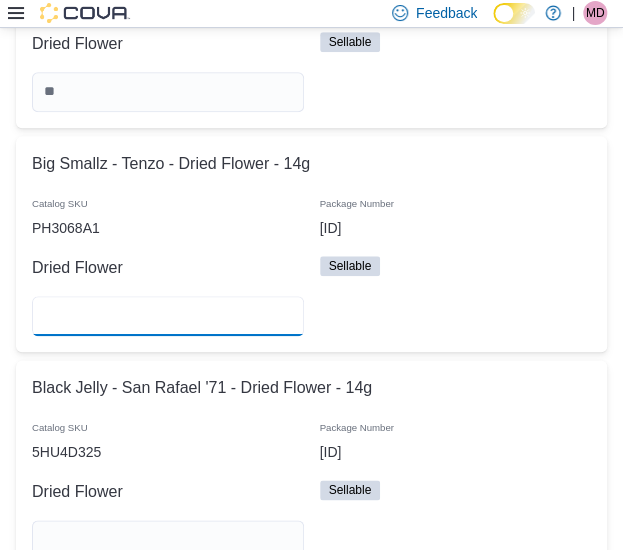 type on "*" 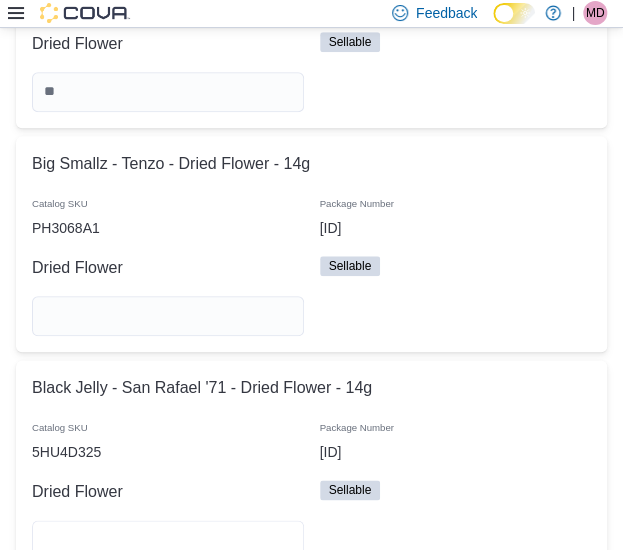 type 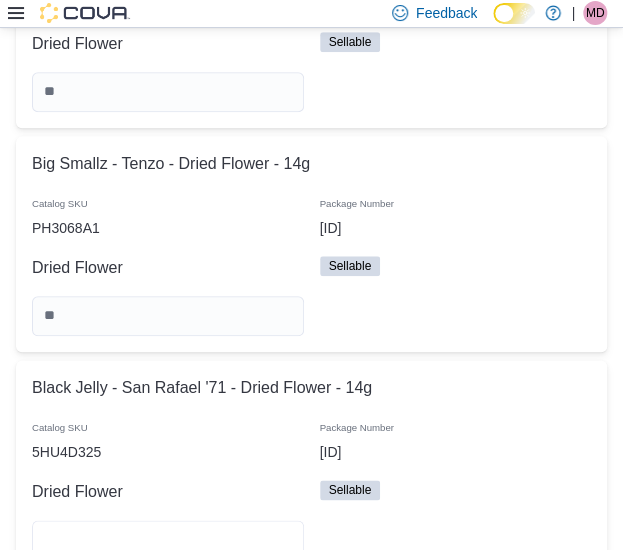 type on "*" 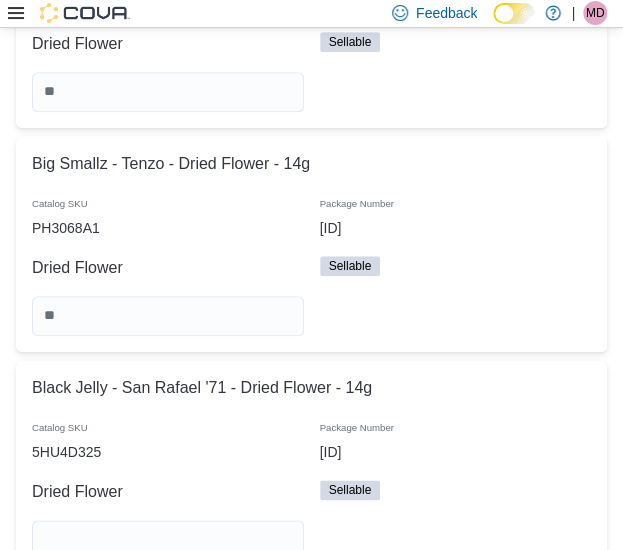 type 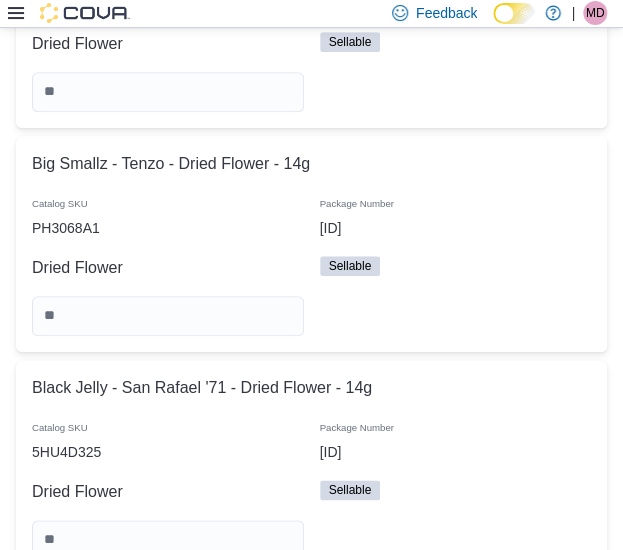 scroll, scrollTop: 2660, scrollLeft: 0, axis: vertical 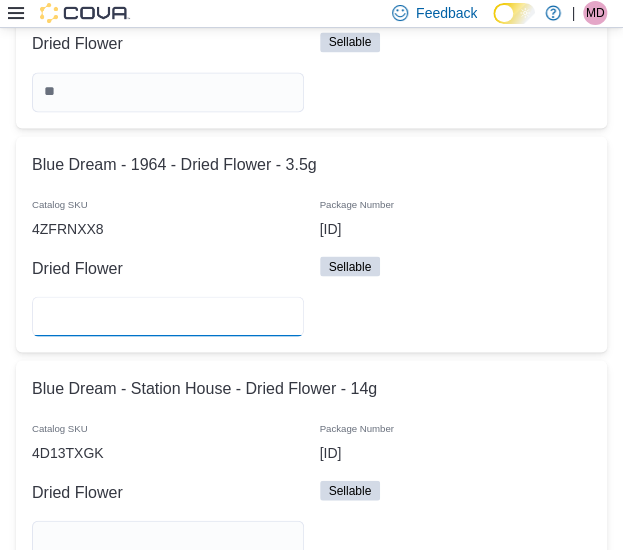 type on "**" 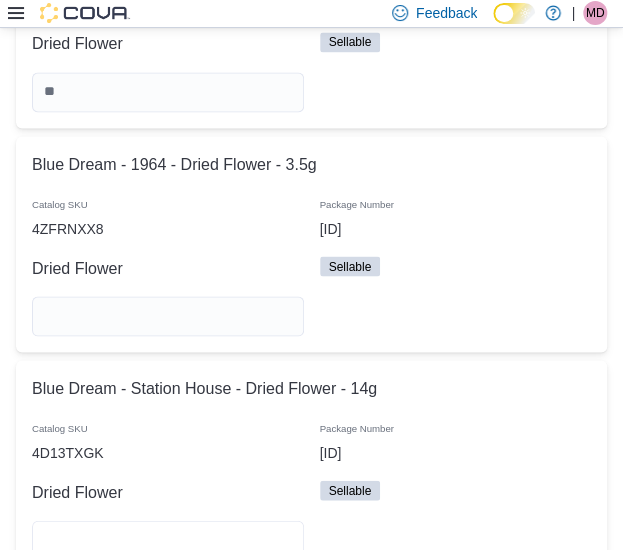 type 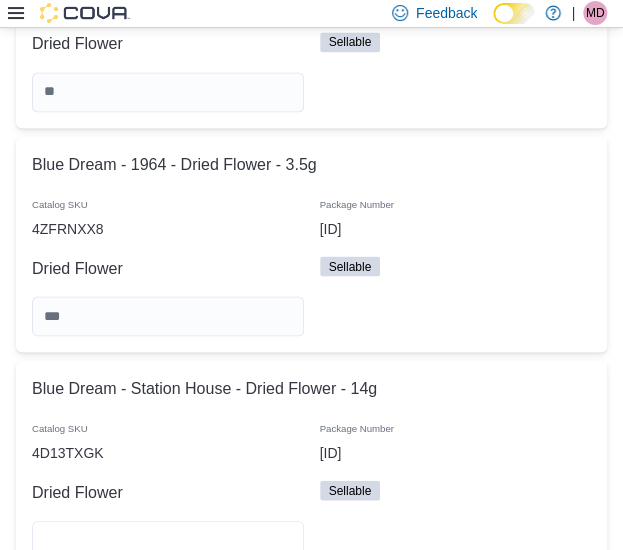 type on "*" 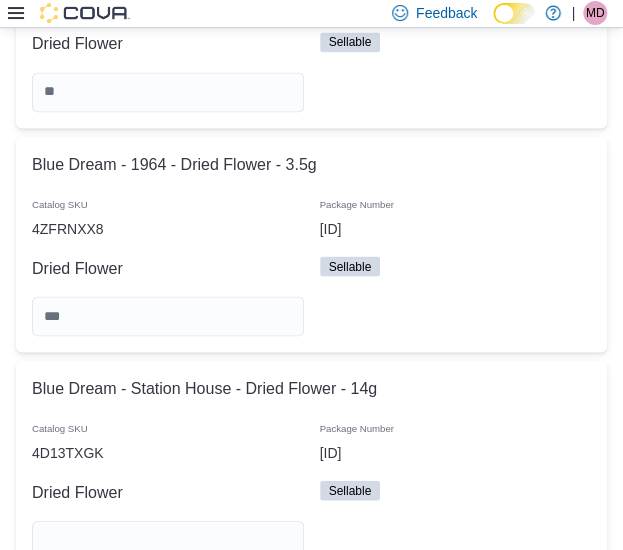 type 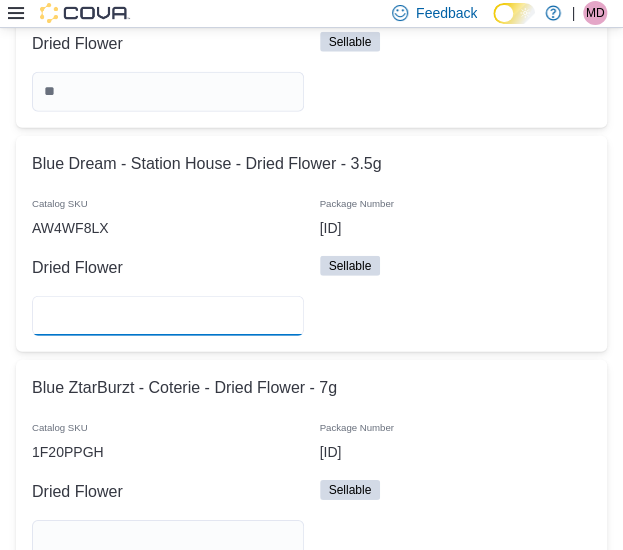 type on "**" 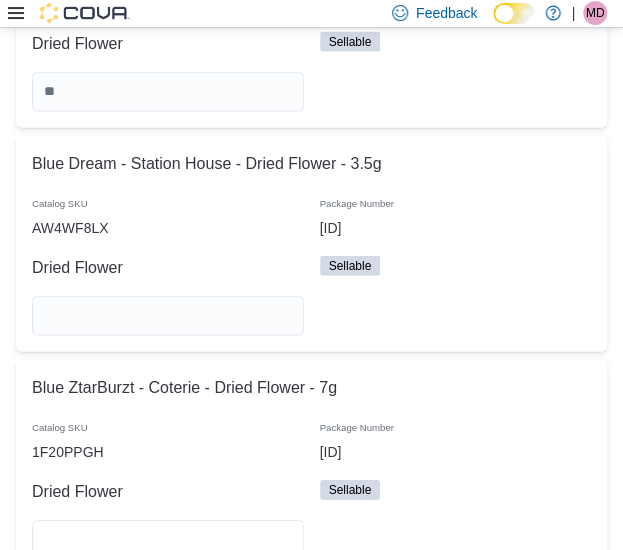 type 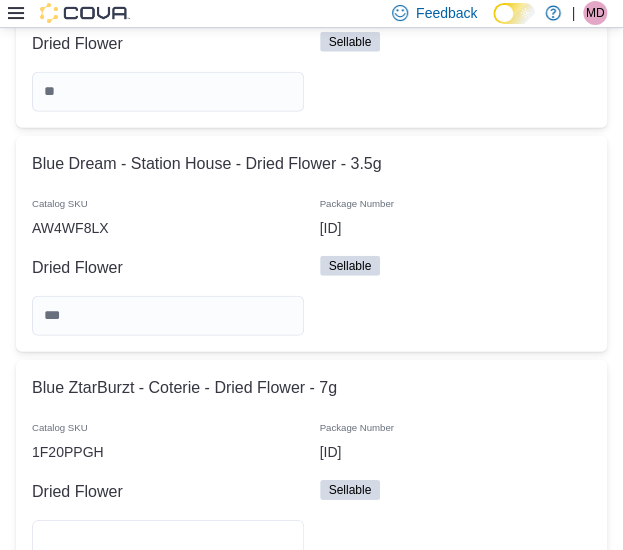 type on "*" 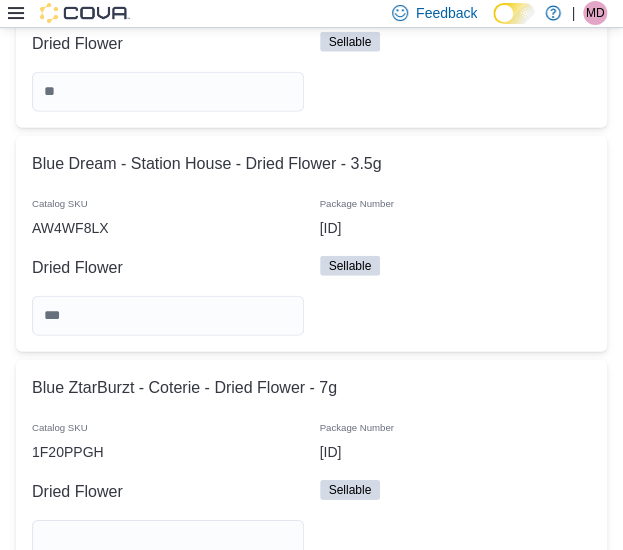 type 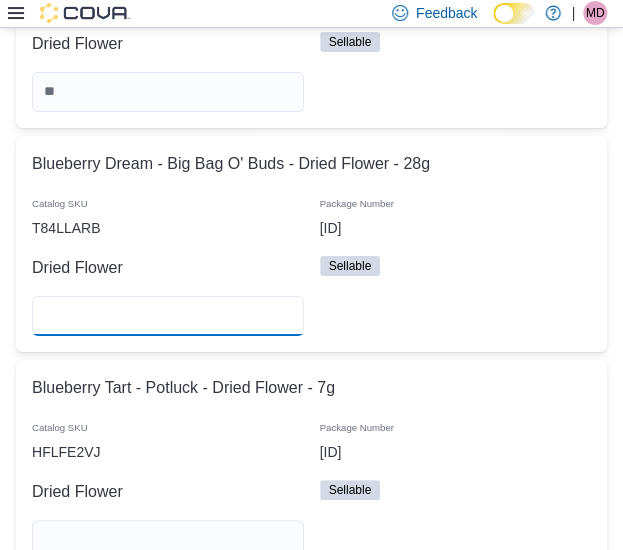 type on "*" 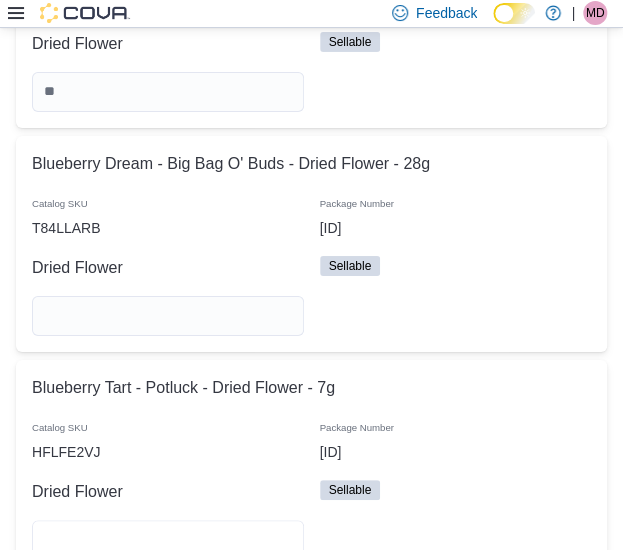 type 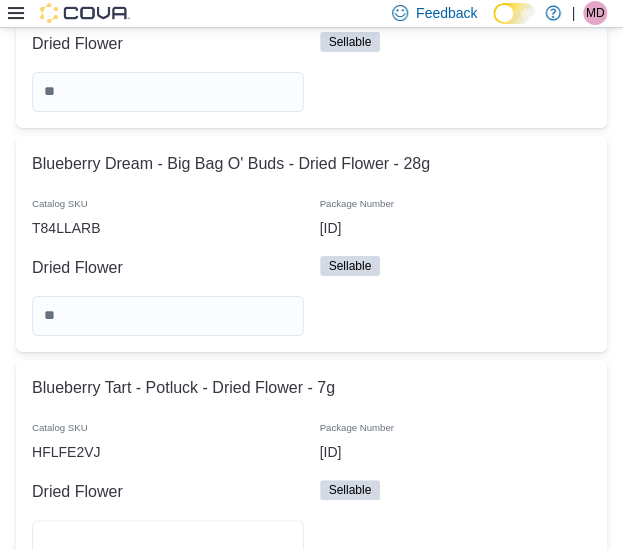 type on "**" 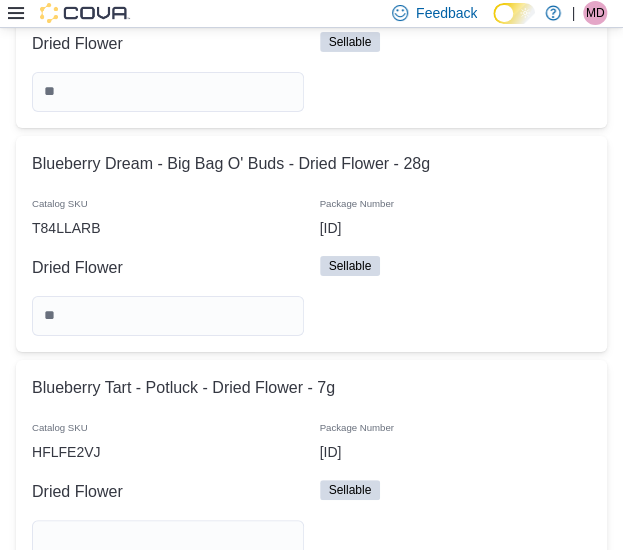 type 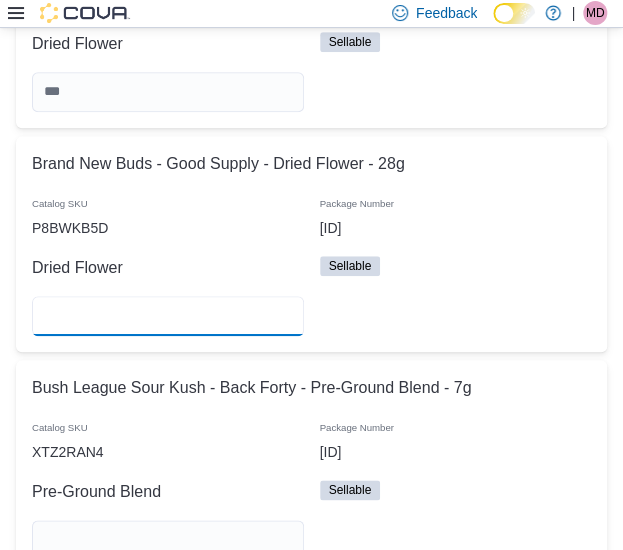 type on "*" 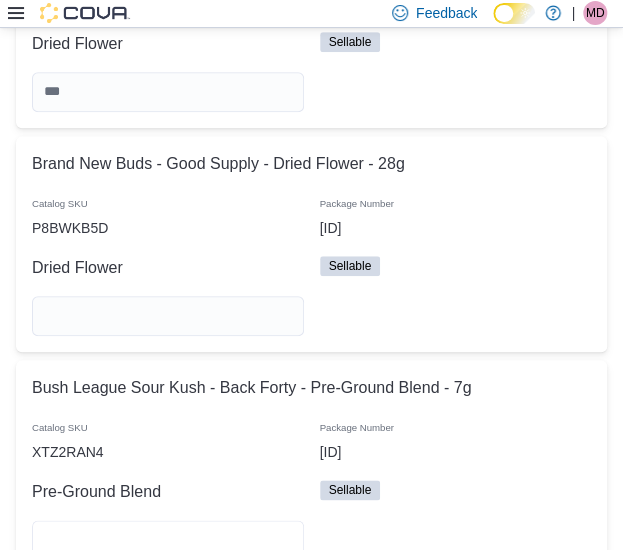 type 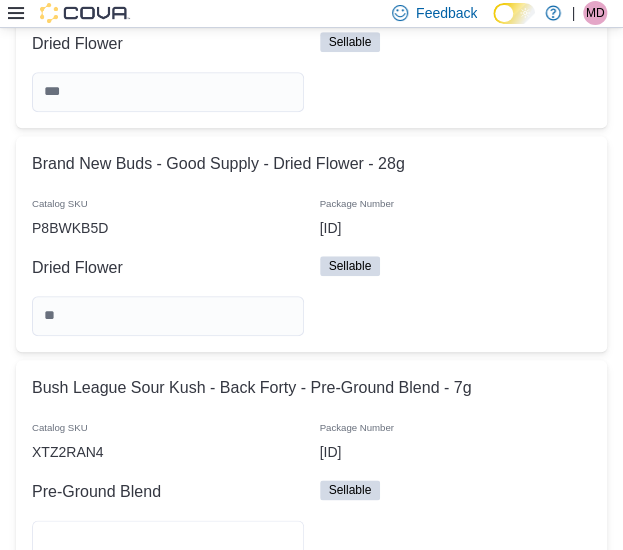 type on "*" 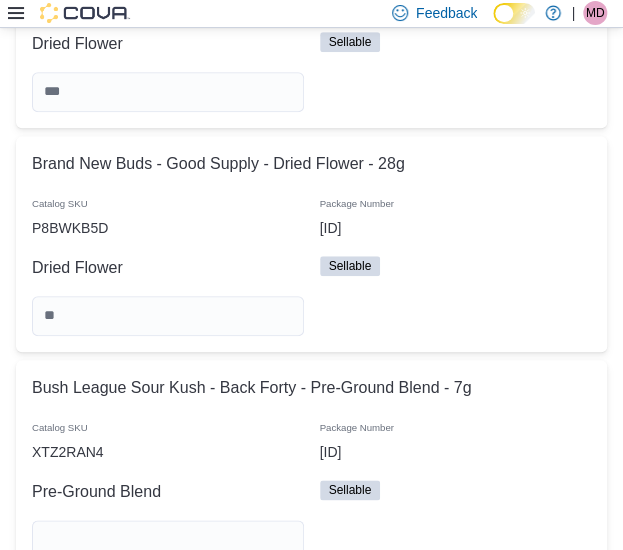 type 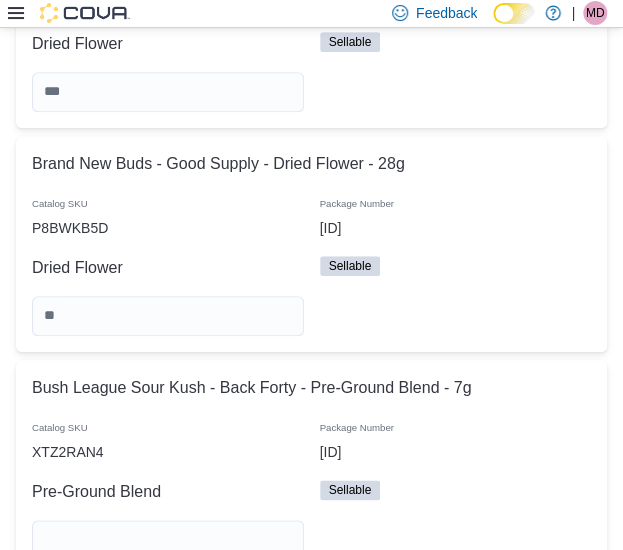 scroll, scrollTop: 4452, scrollLeft: 0, axis: vertical 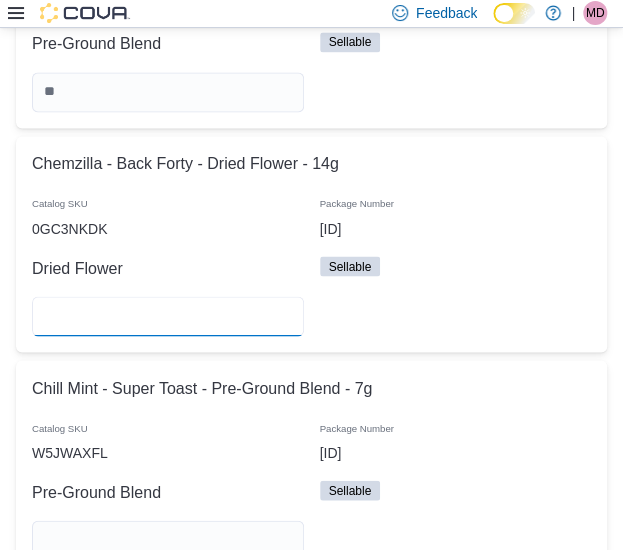 type on "*" 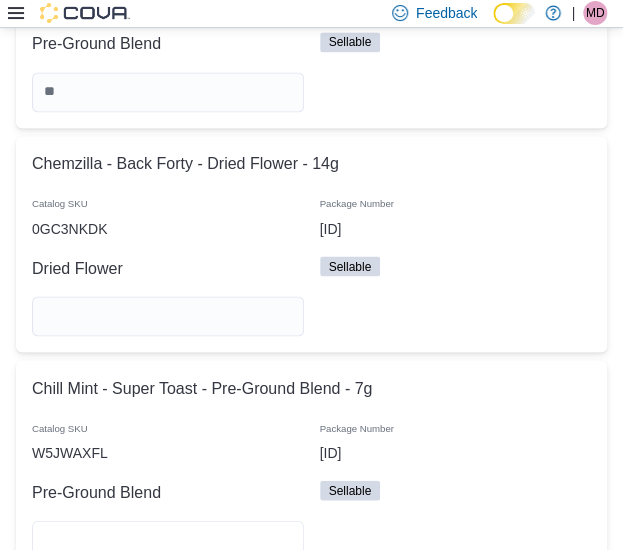 type 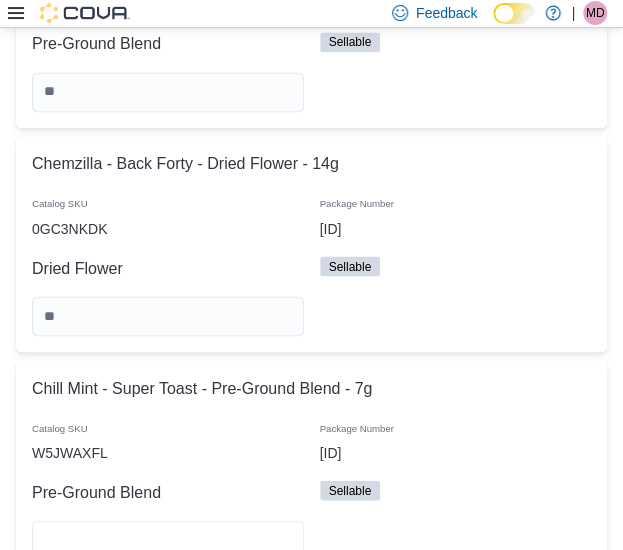 type on "*" 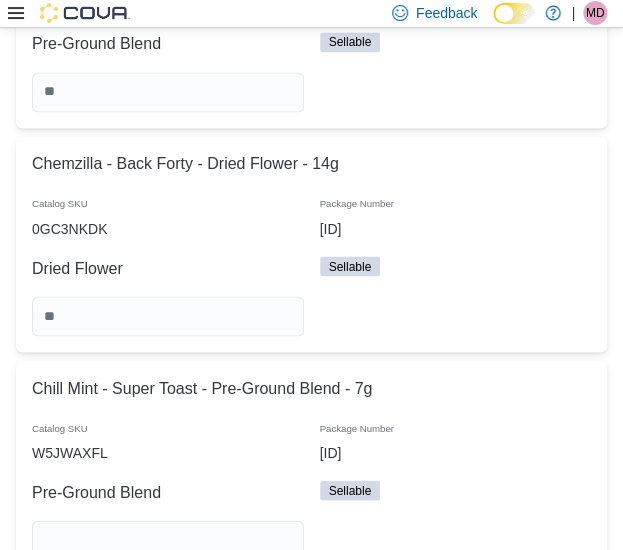 type 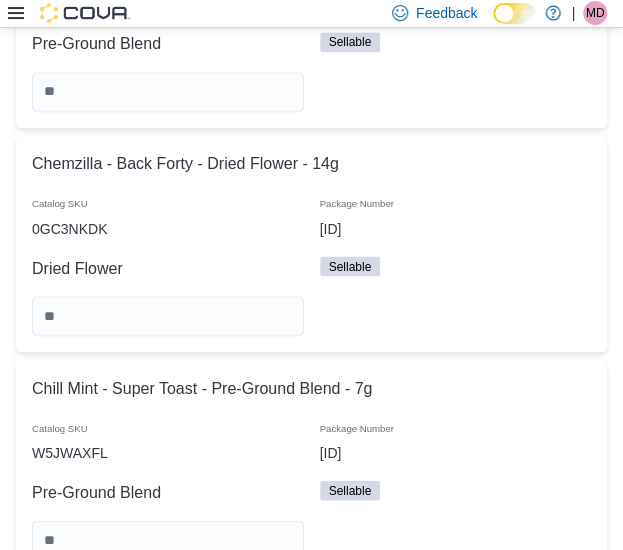 scroll, scrollTop: 4900, scrollLeft: 0, axis: vertical 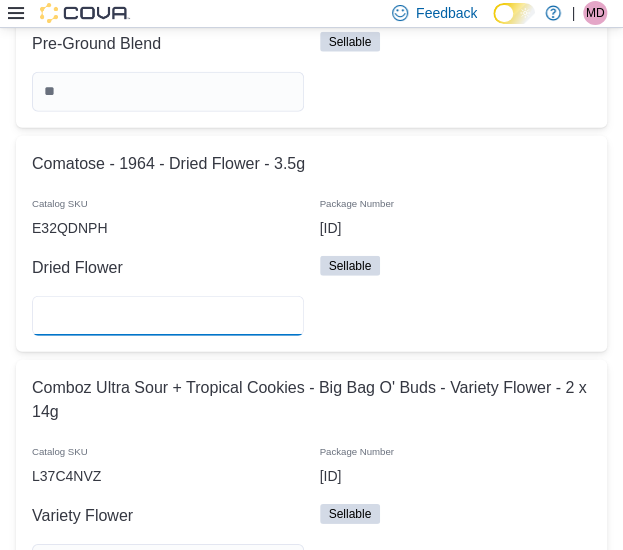 type on "**" 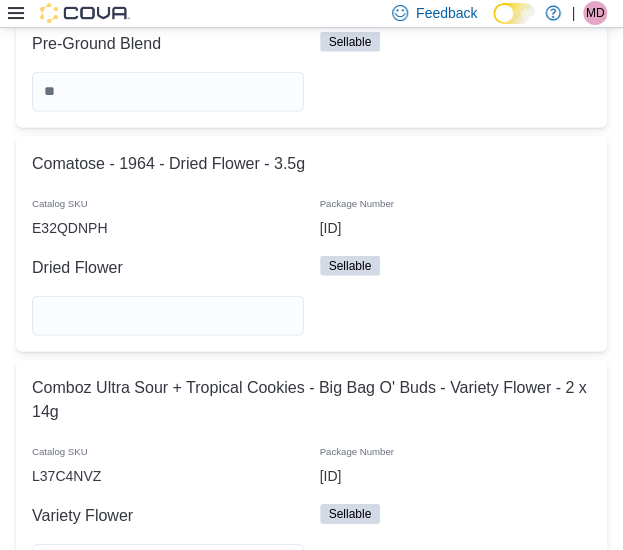 type 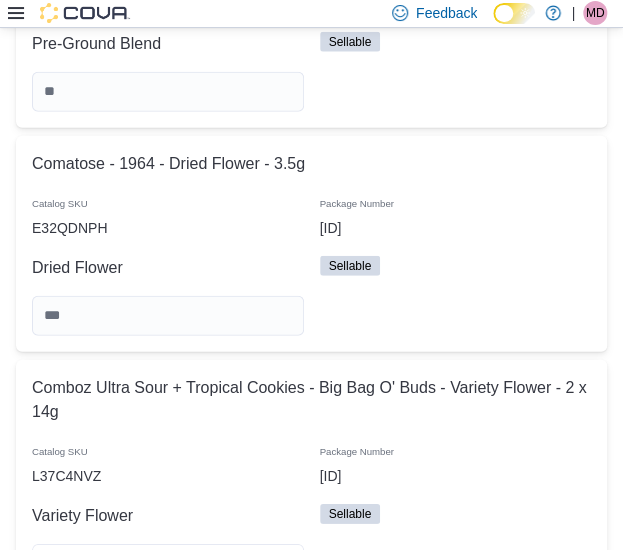 type on "*" 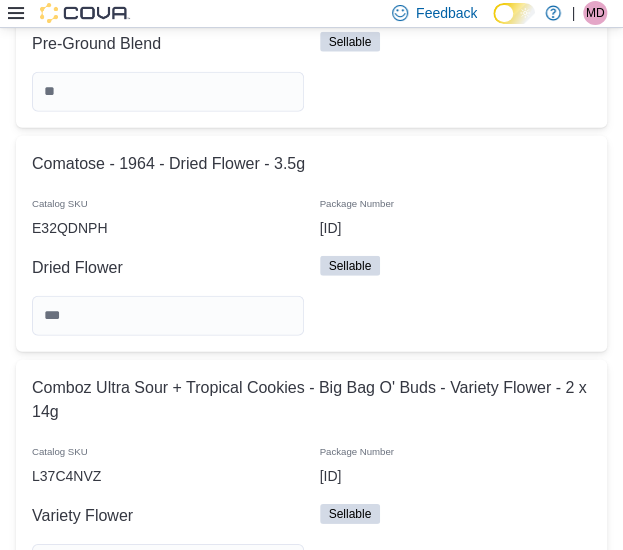 type 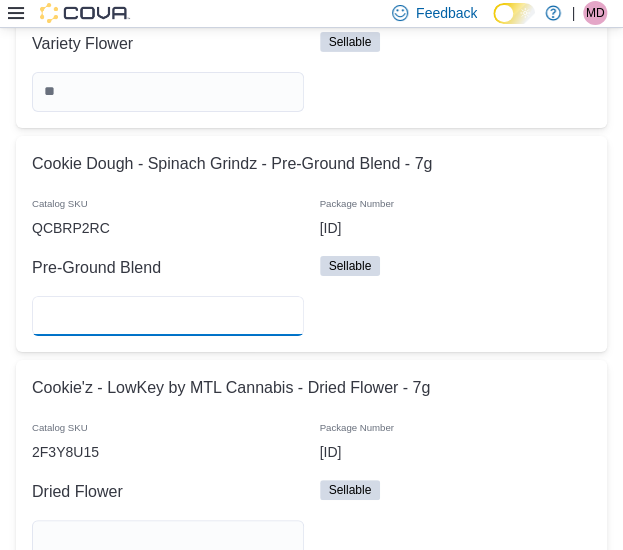 type on "*" 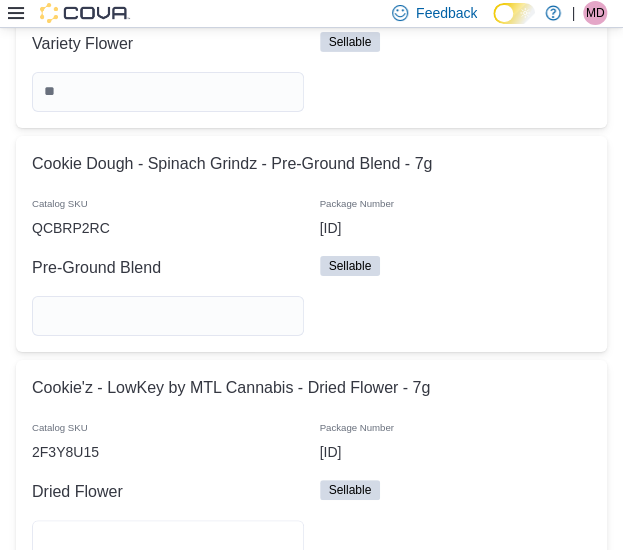 type 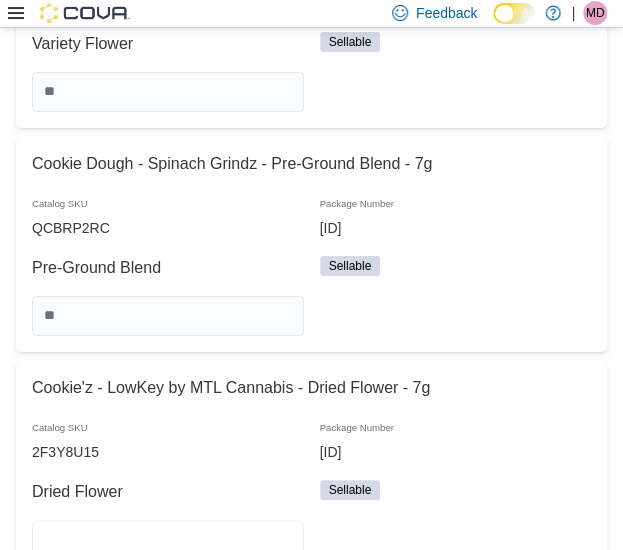 type on "*" 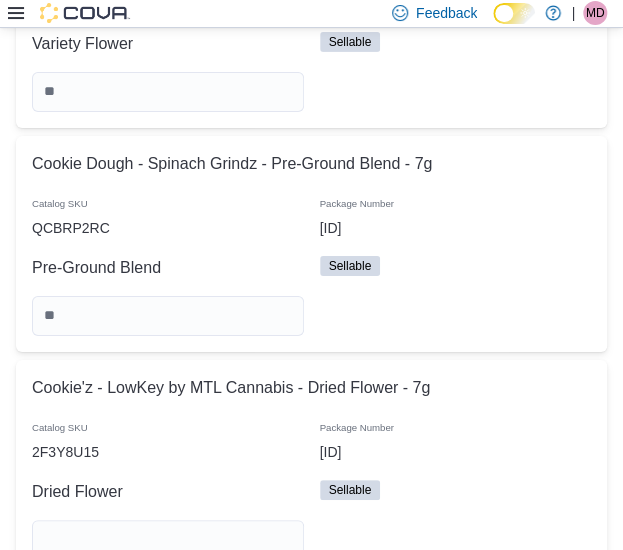 type 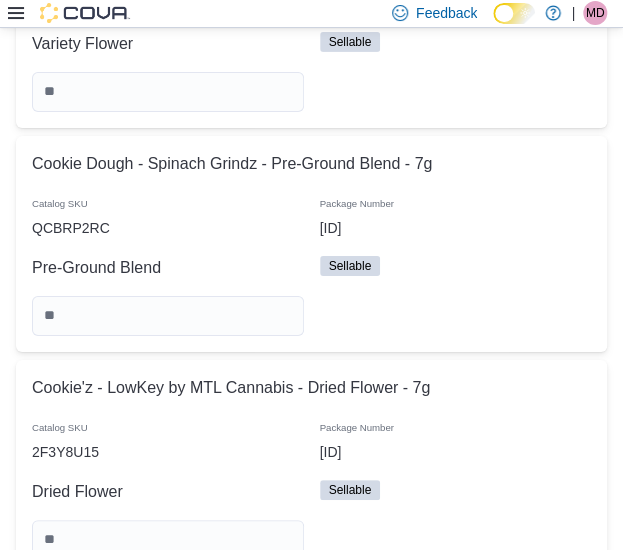 scroll, scrollTop: 5820, scrollLeft: 0, axis: vertical 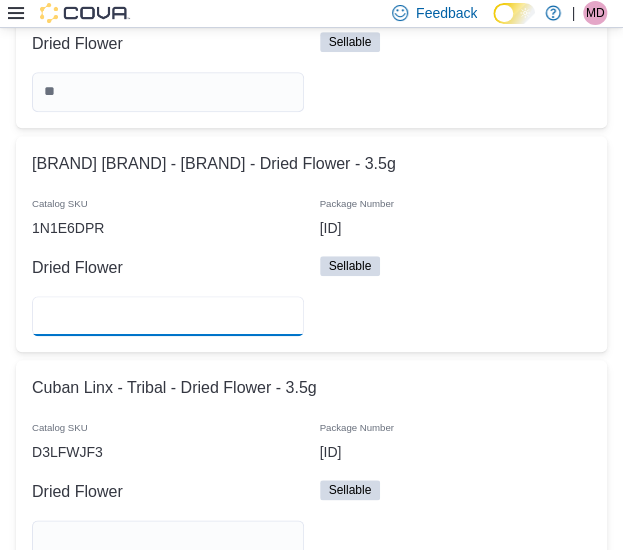 type on "*" 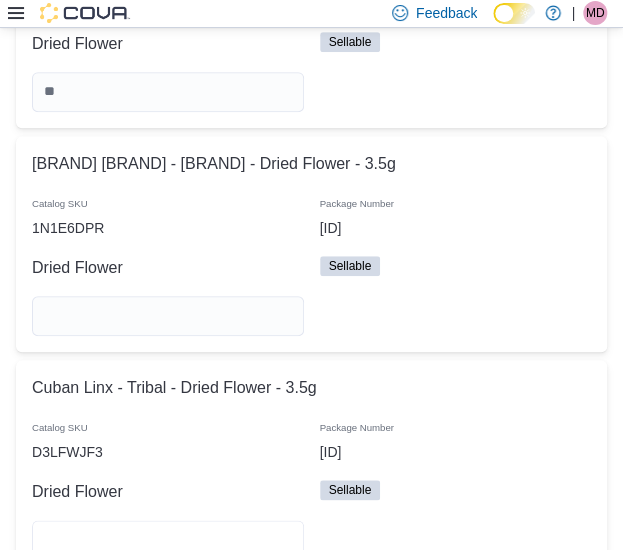 type 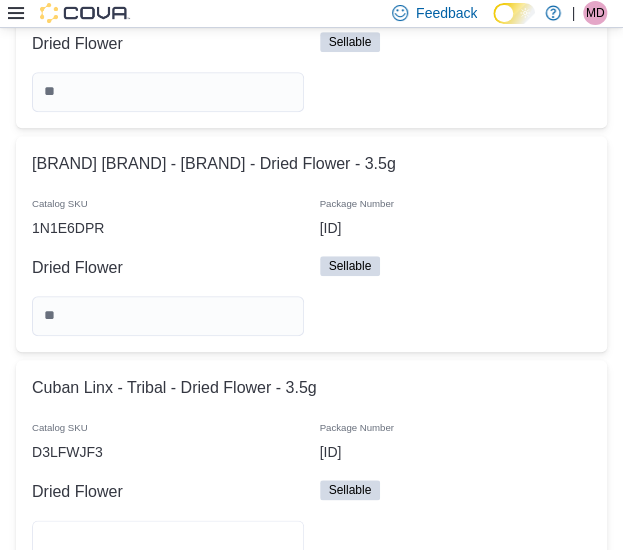 type on "**" 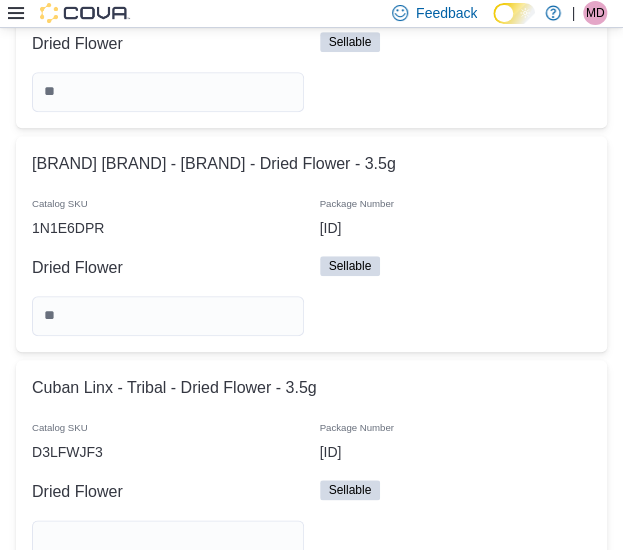 type 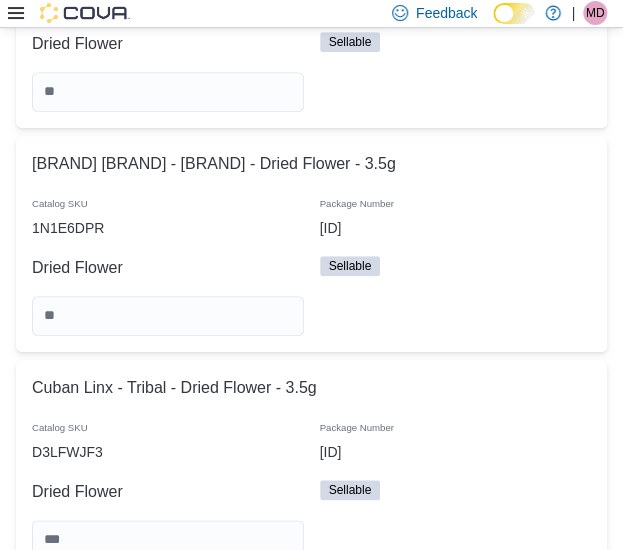 scroll, scrollTop: 6268, scrollLeft: 0, axis: vertical 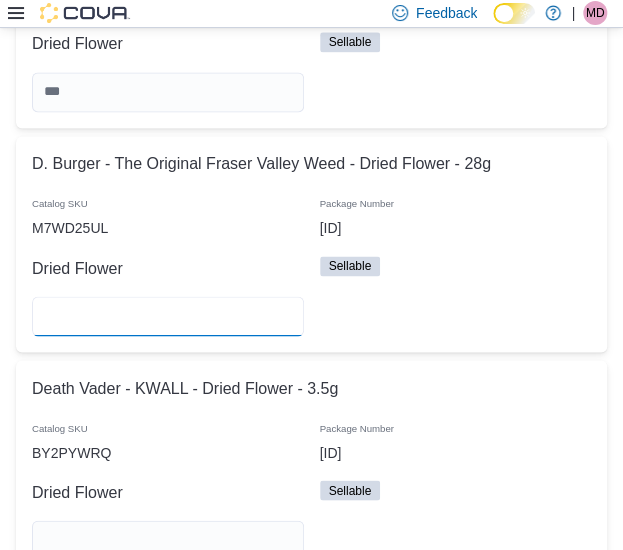type on "**" 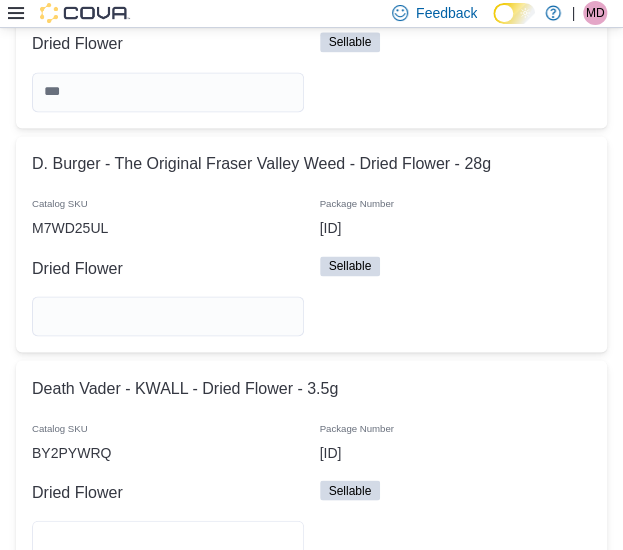 type 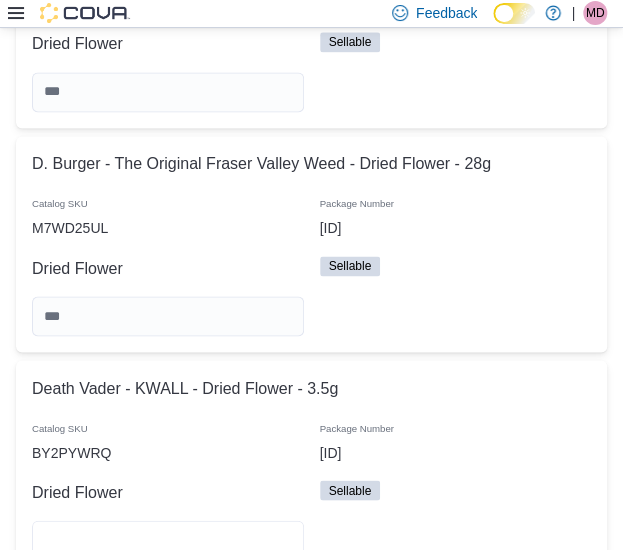 type on "*" 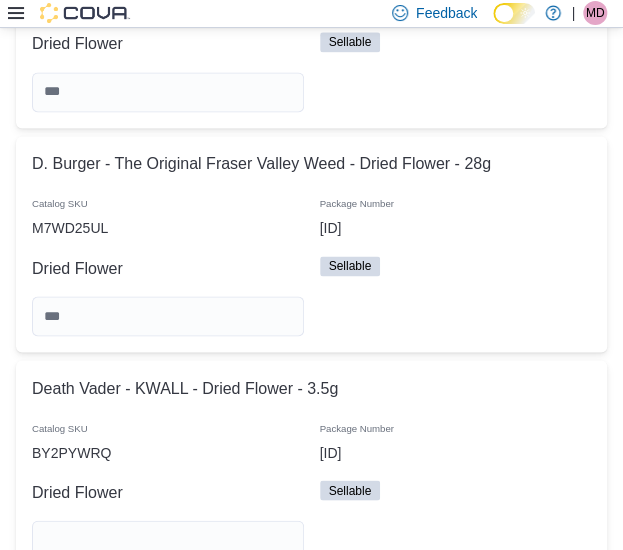 type 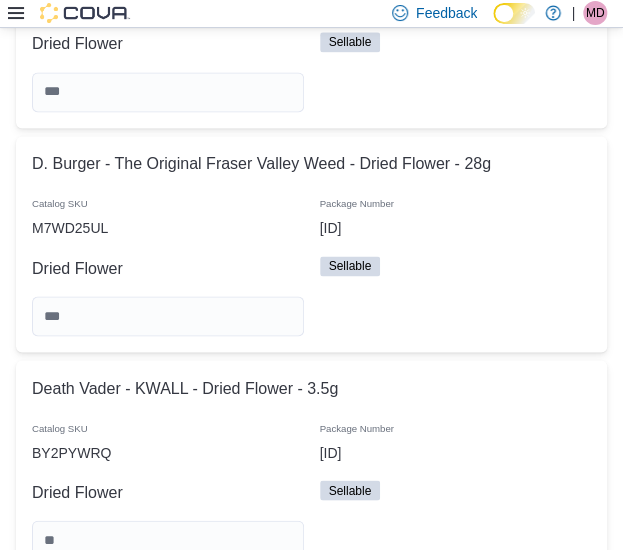 scroll, scrollTop: 6716, scrollLeft: 0, axis: vertical 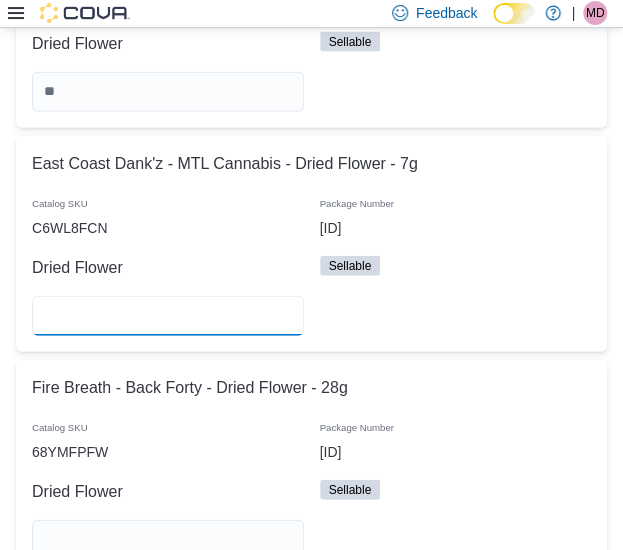 type on "*" 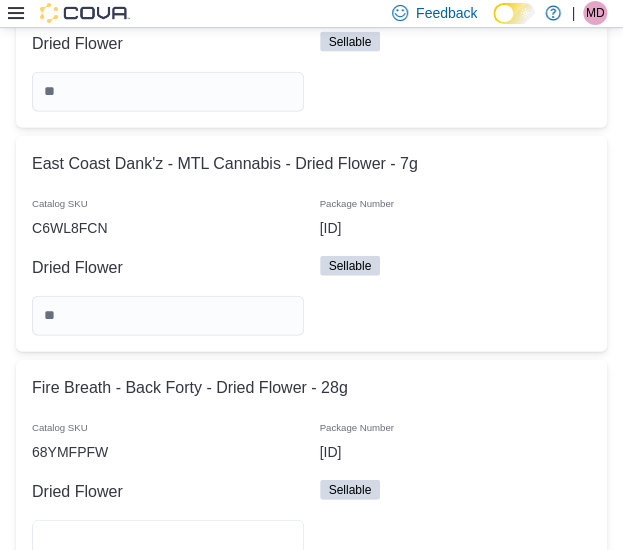 type 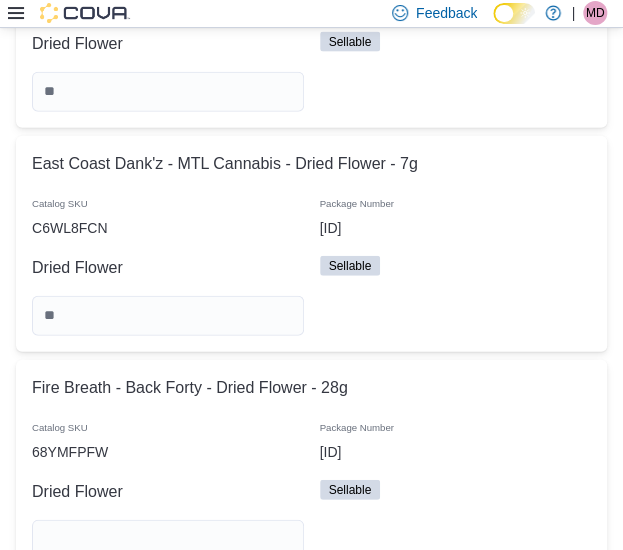 type 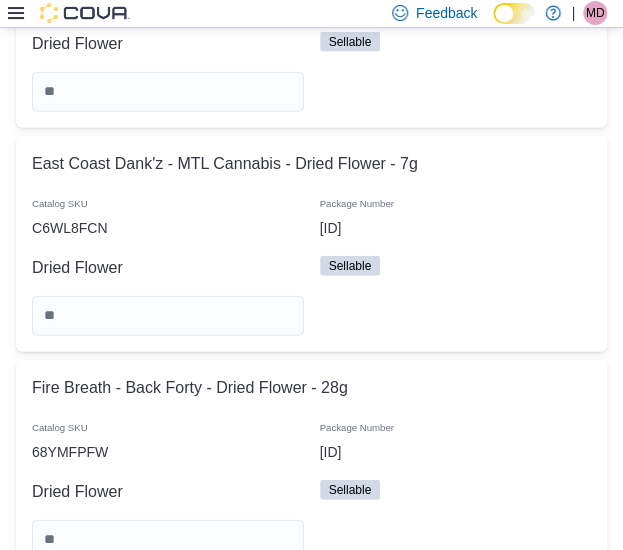 scroll, scrollTop: 7164, scrollLeft: 0, axis: vertical 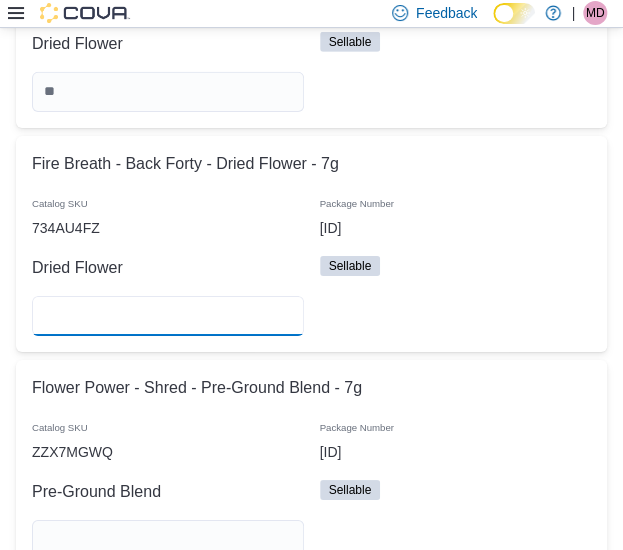 type on "**" 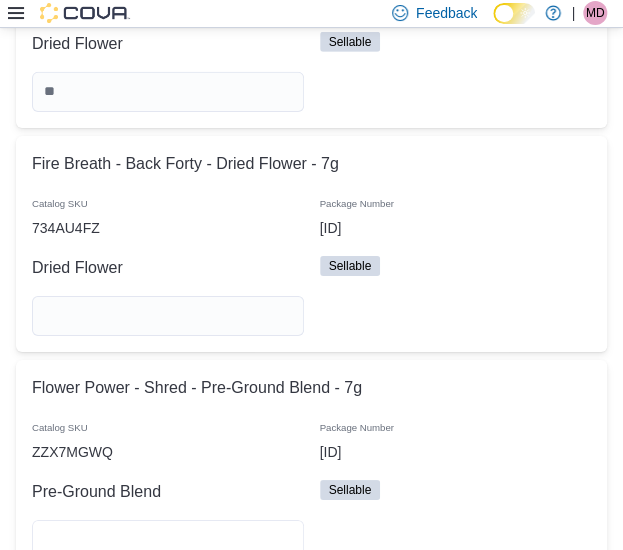type 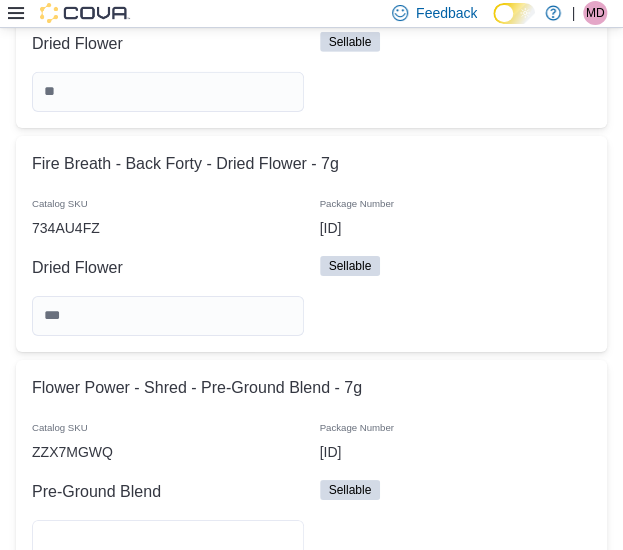 type on "**" 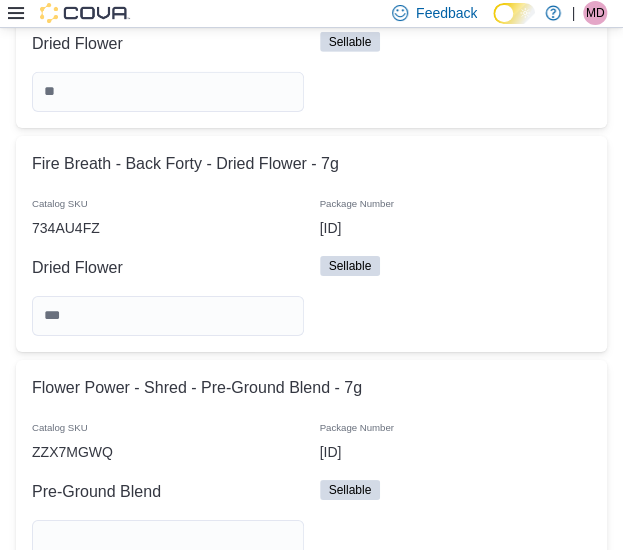 type 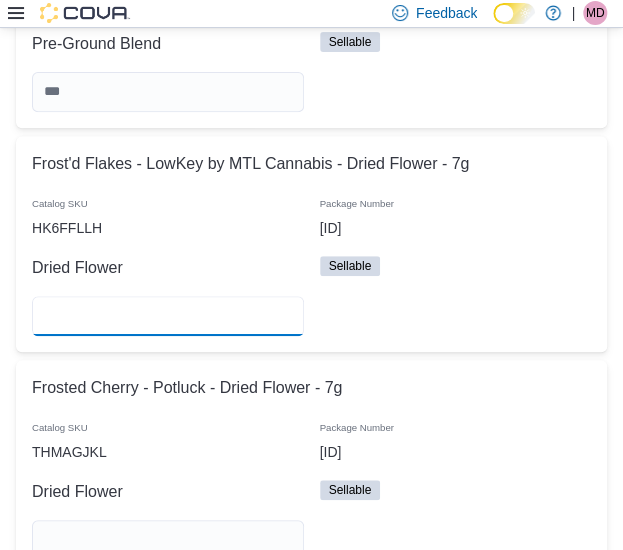 type on "*" 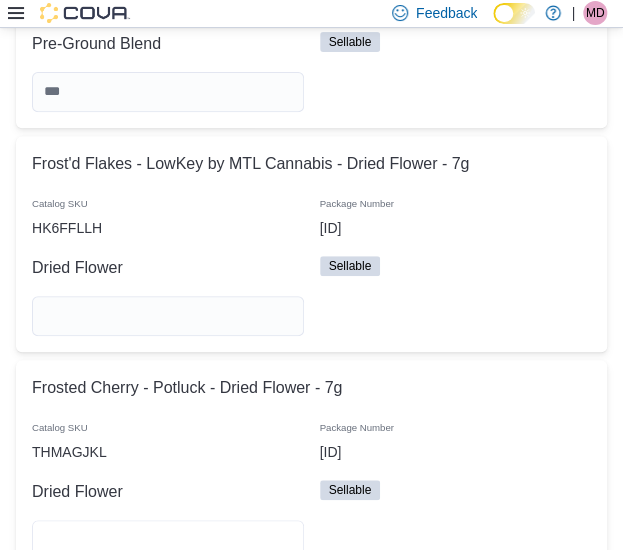 type 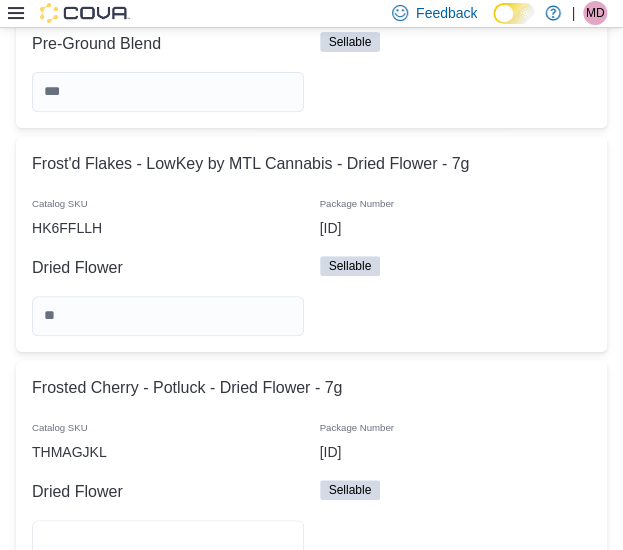 type on "*" 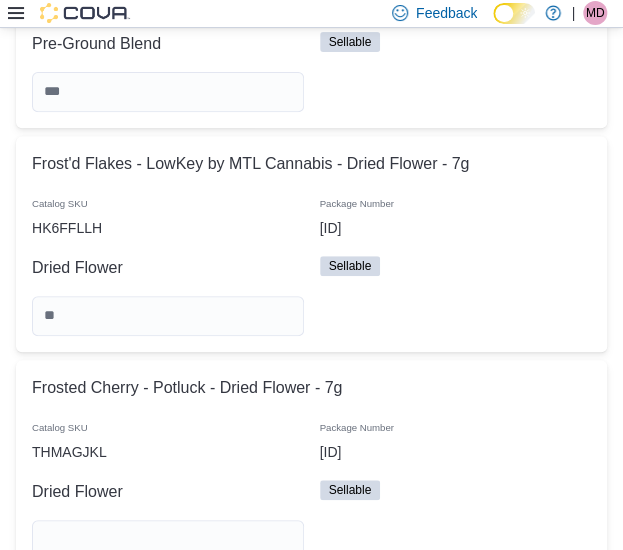 type 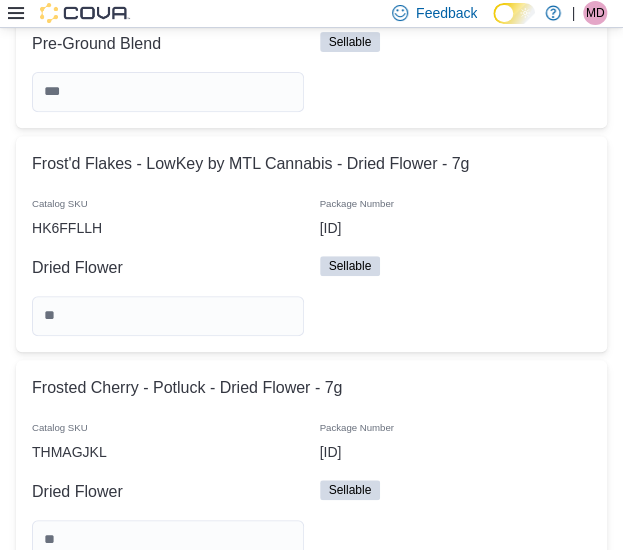 scroll, scrollTop: 8060, scrollLeft: 0, axis: vertical 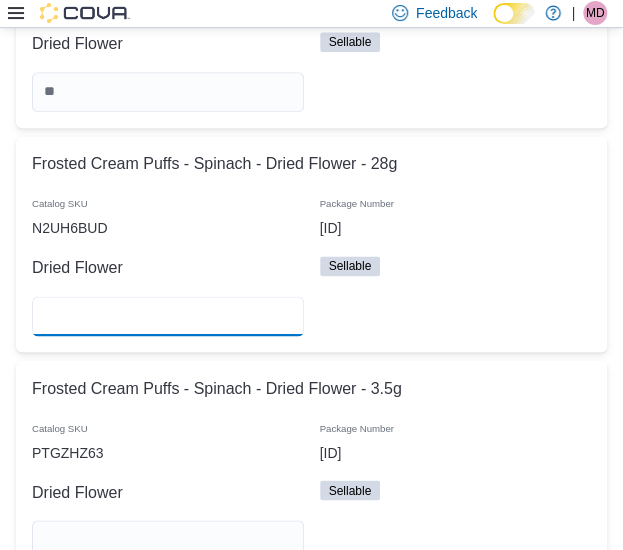 type on "*" 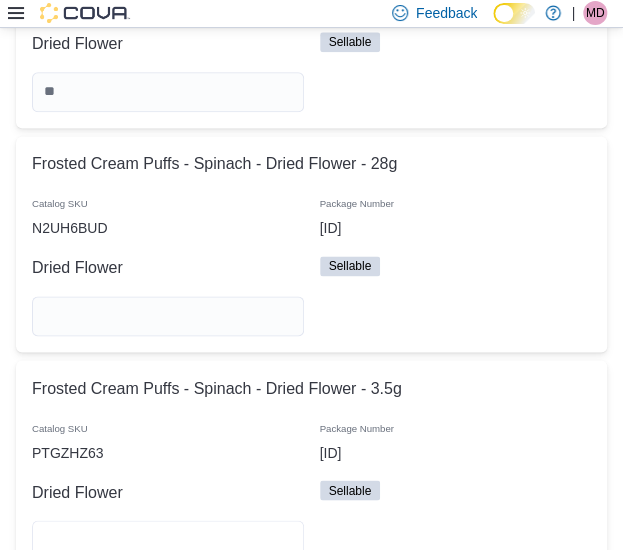 type 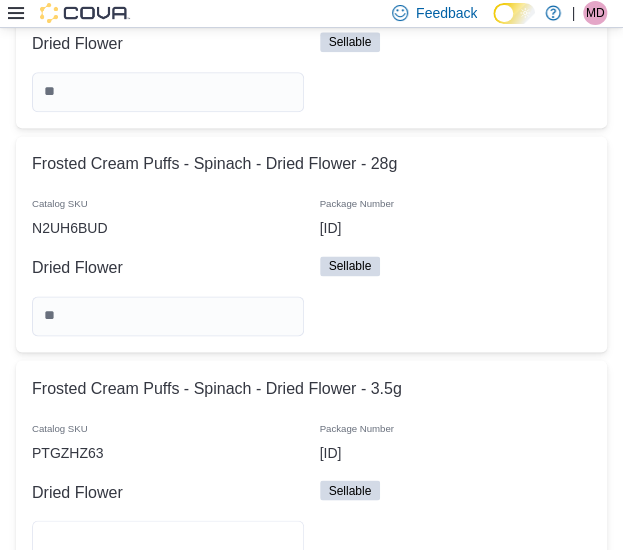 type on "**" 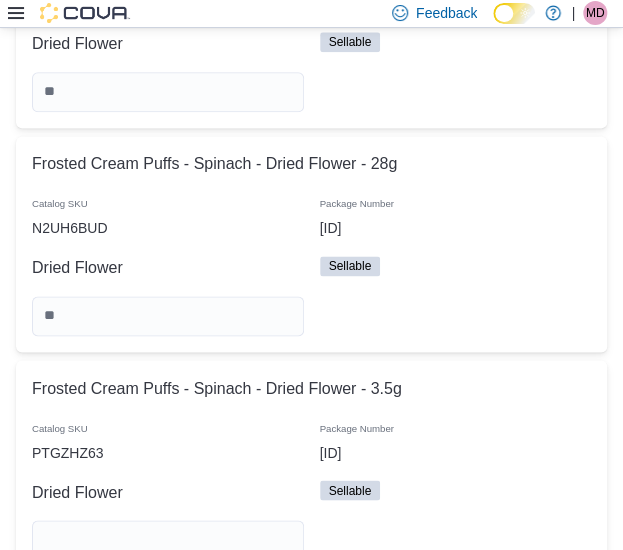 type 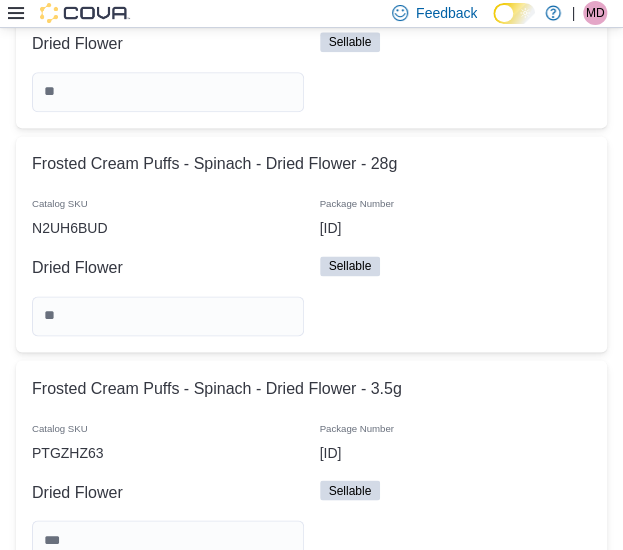 scroll, scrollTop: 8508, scrollLeft: 0, axis: vertical 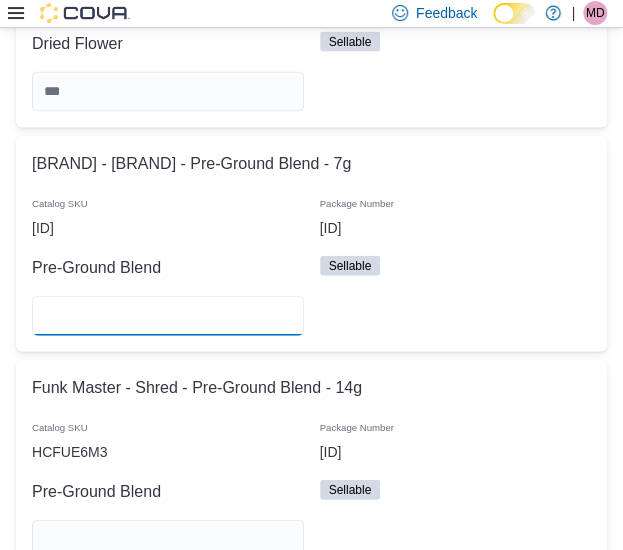 type on "**" 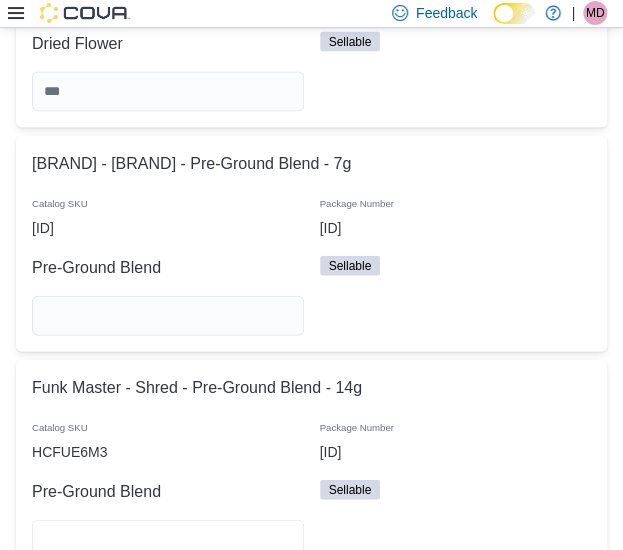 type 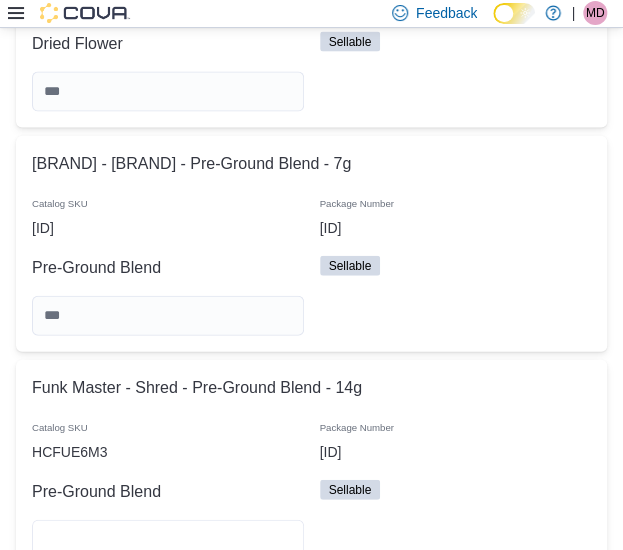 type on "**" 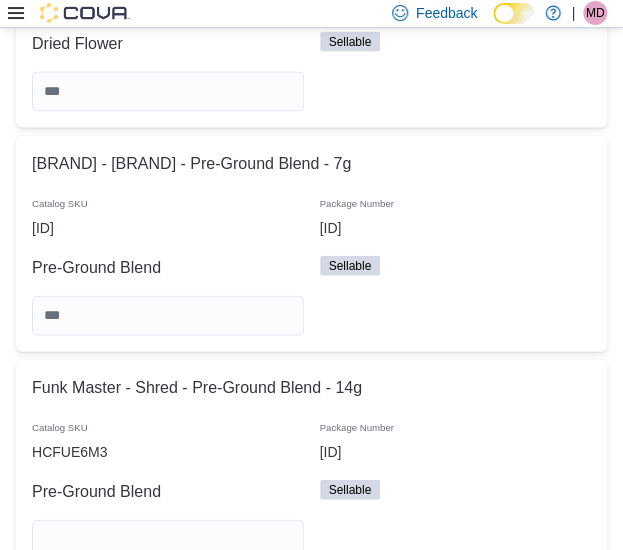 type 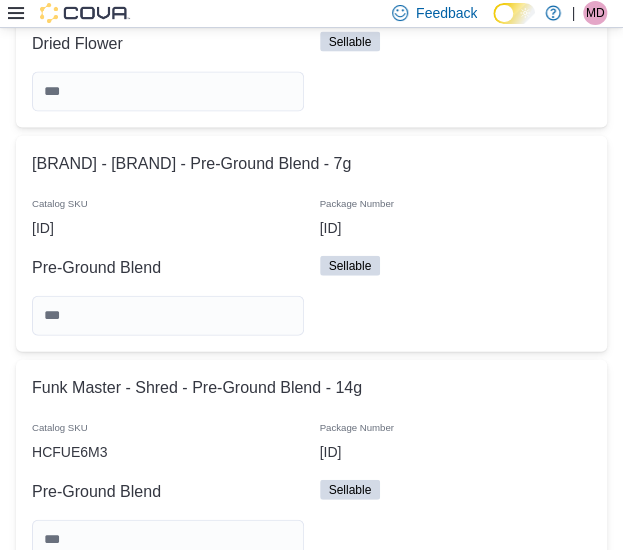 scroll, scrollTop: 8956, scrollLeft: 0, axis: vertical 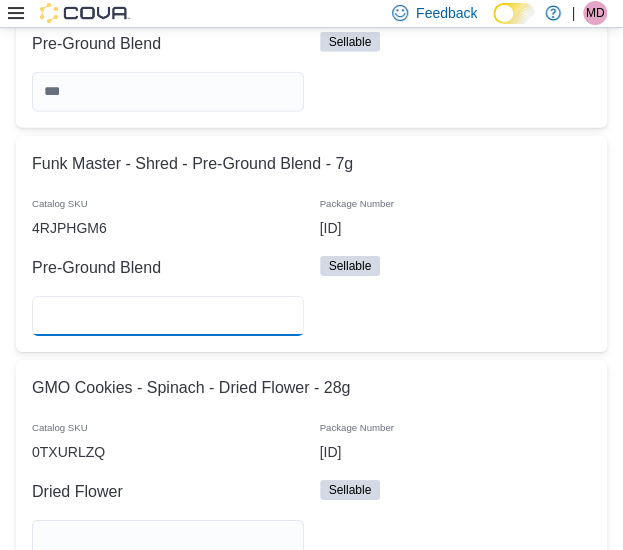 type on "**" 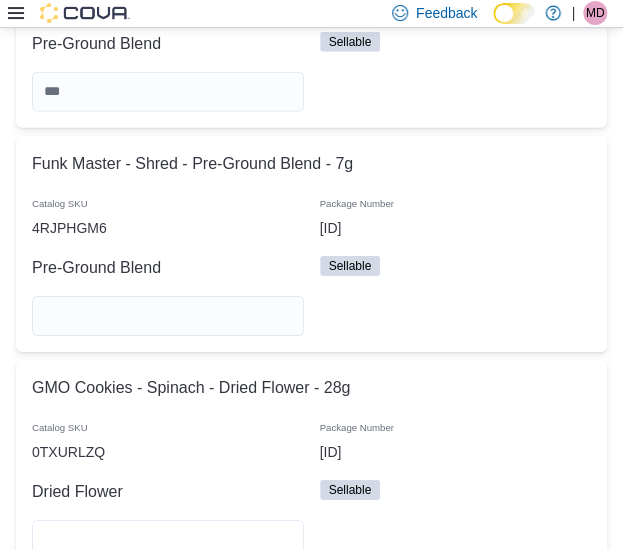 type 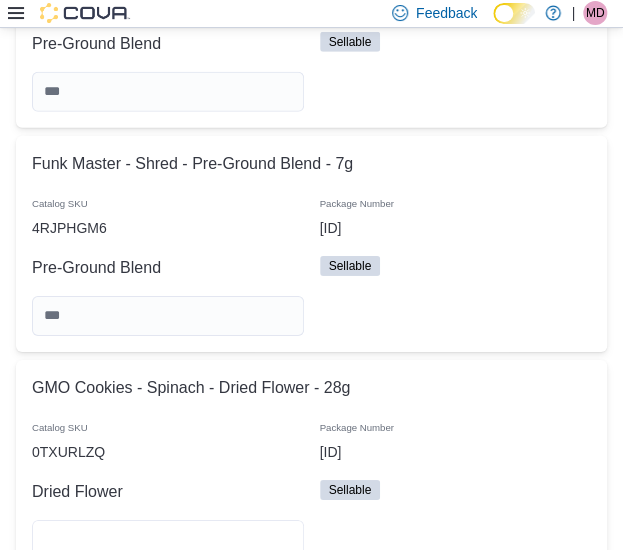 type on "*" 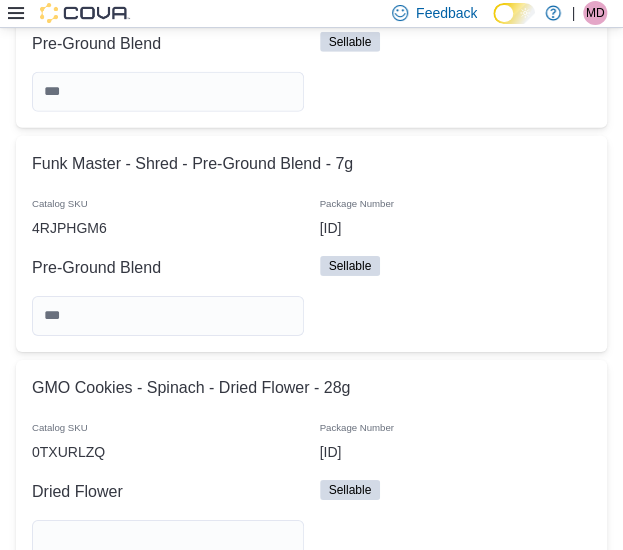 type 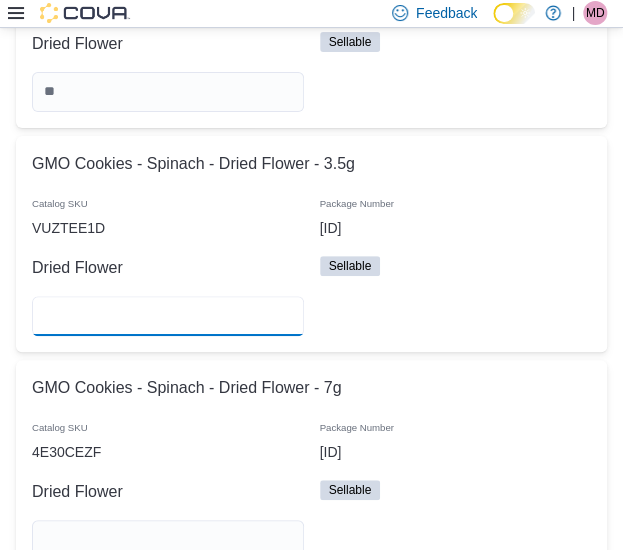 type on "**" 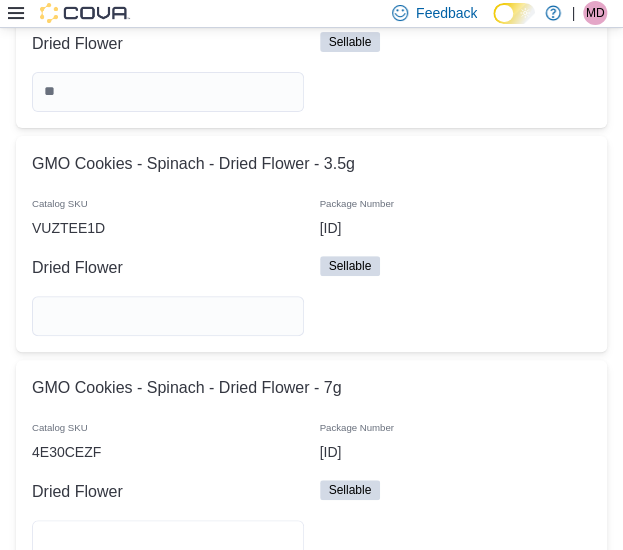 type 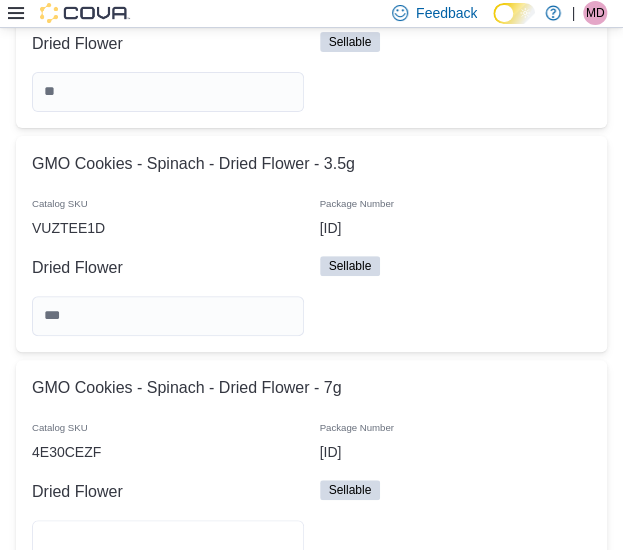 type on "**" 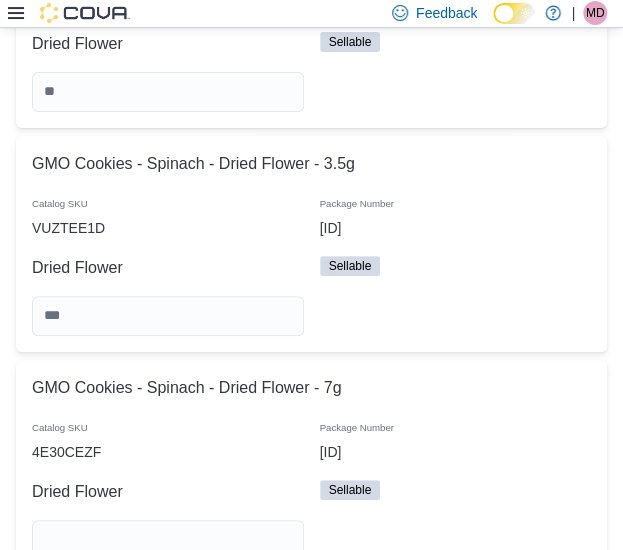 type 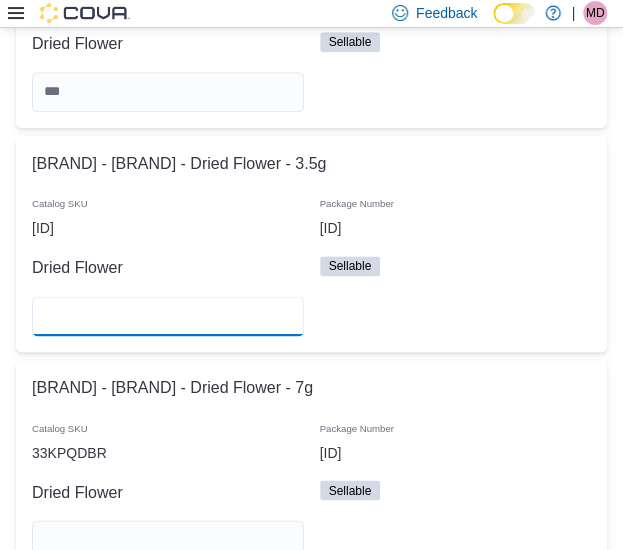 type on "*" 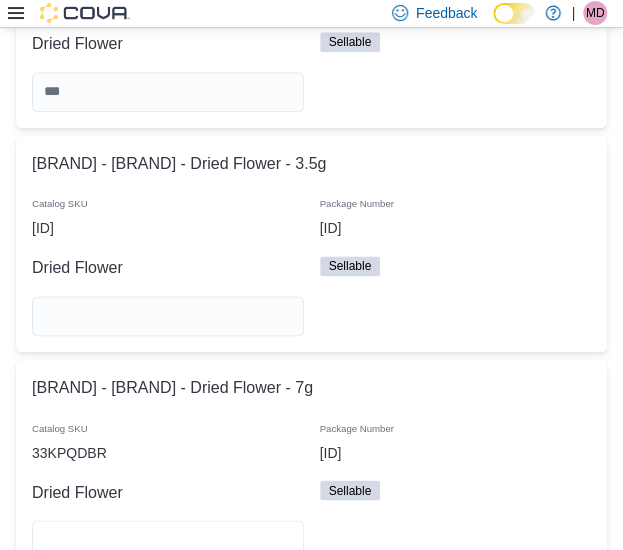 type 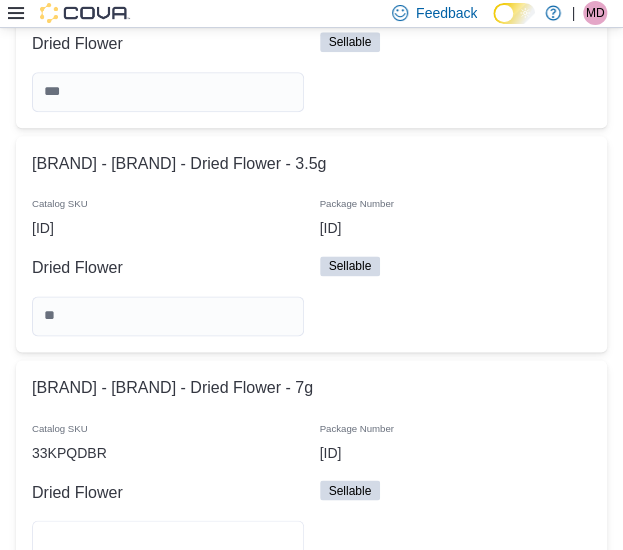 type on "**" 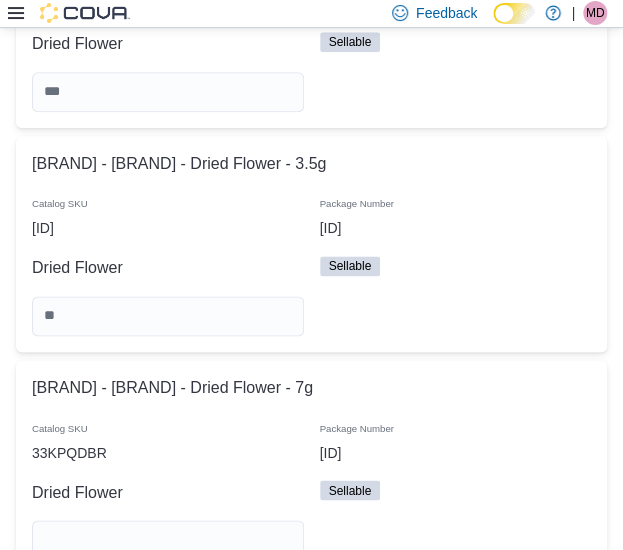 type 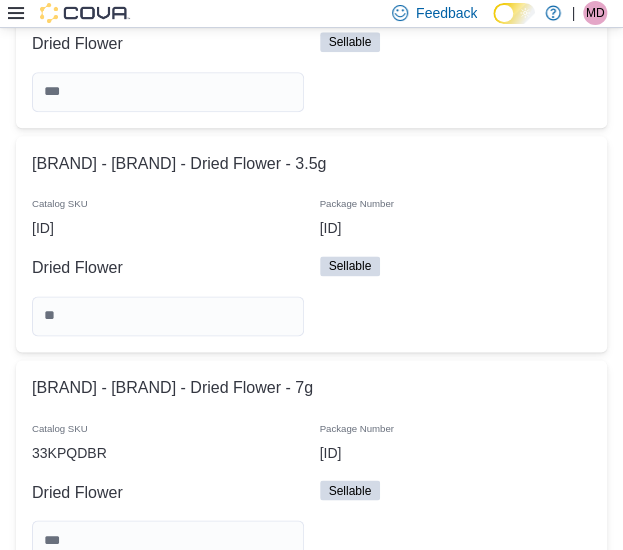 scroll, scrollTop: 10300, scrollLeft: 0, axis: vertical 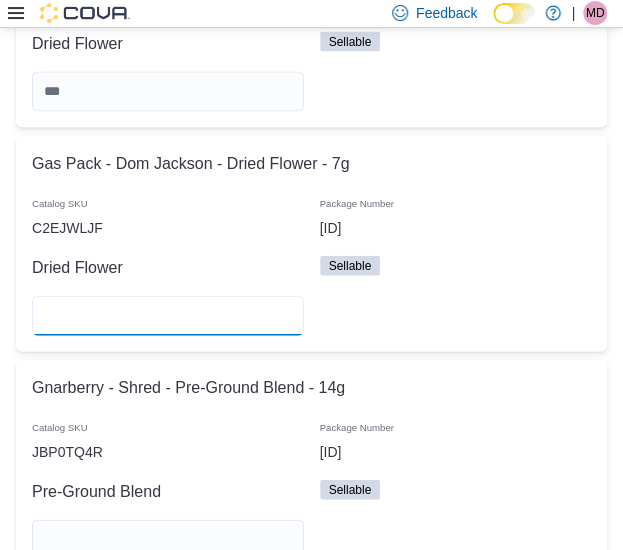 type on "*" 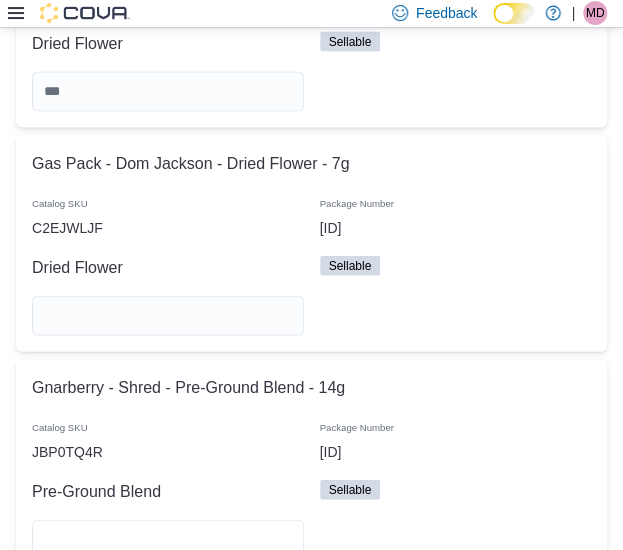 type 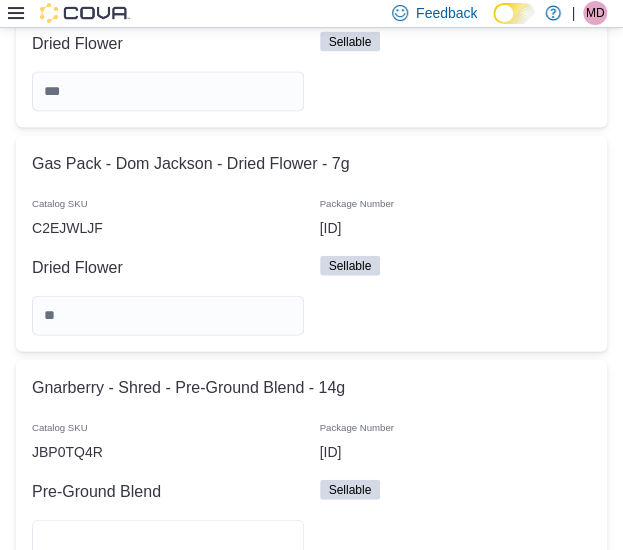type on "*" 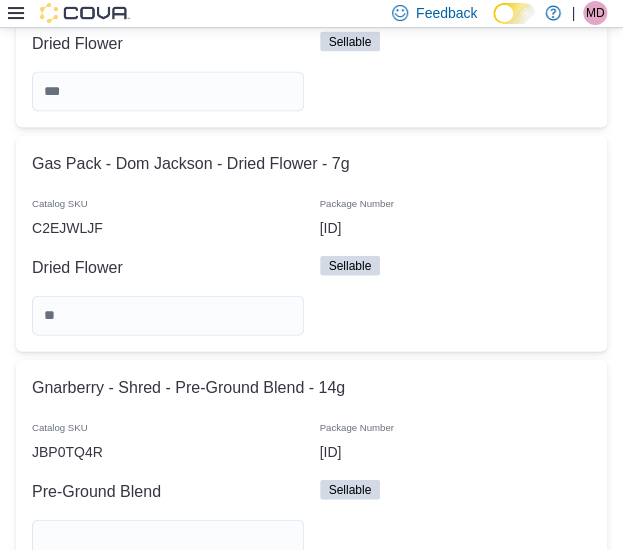 type 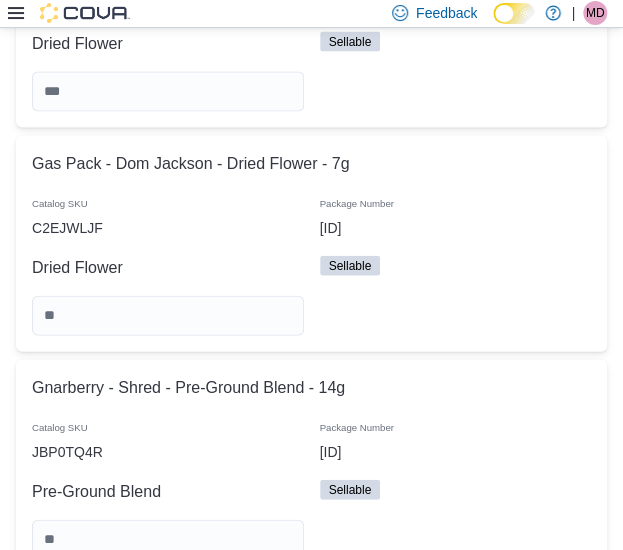 scroll, scrollTop: 10748, scrollLeft: 0, axis: vertical 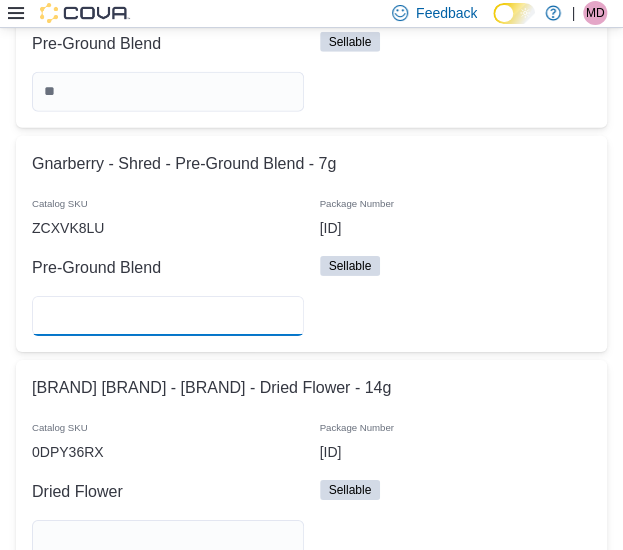 type on "**" 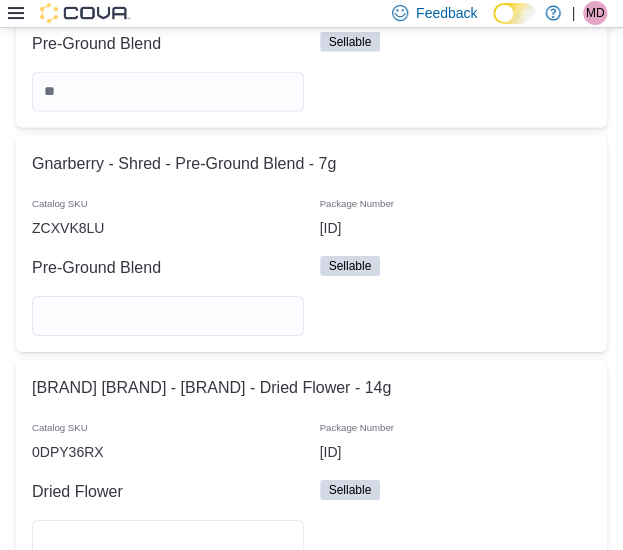 type 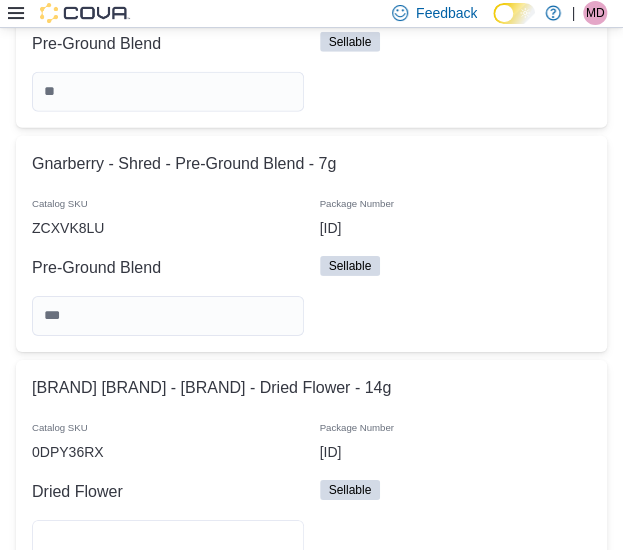 type on "*" 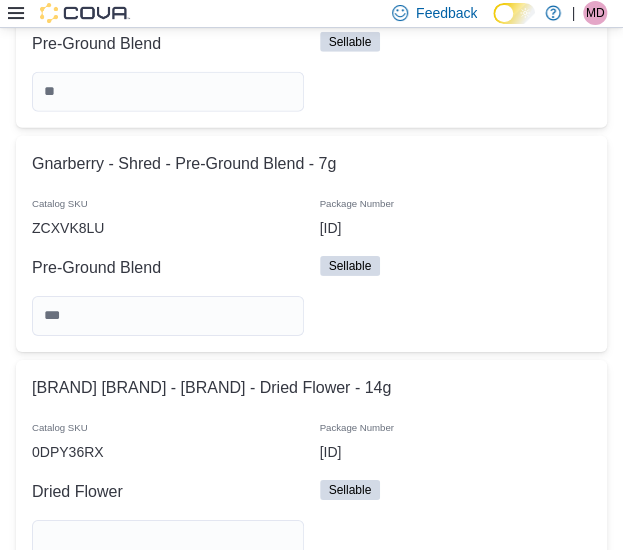 type 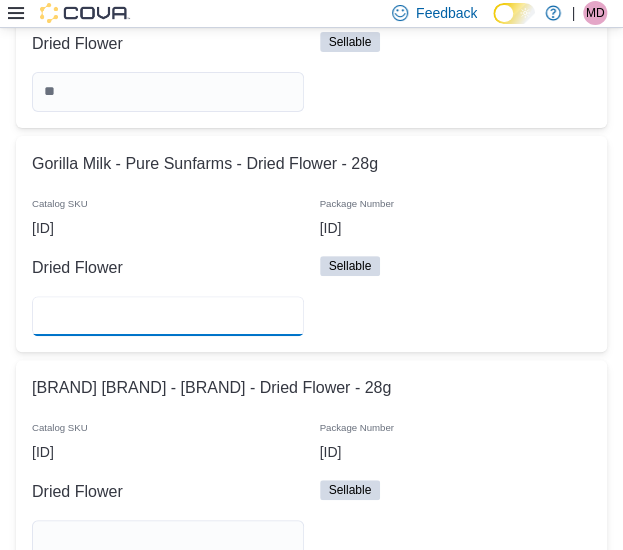 type on "*" 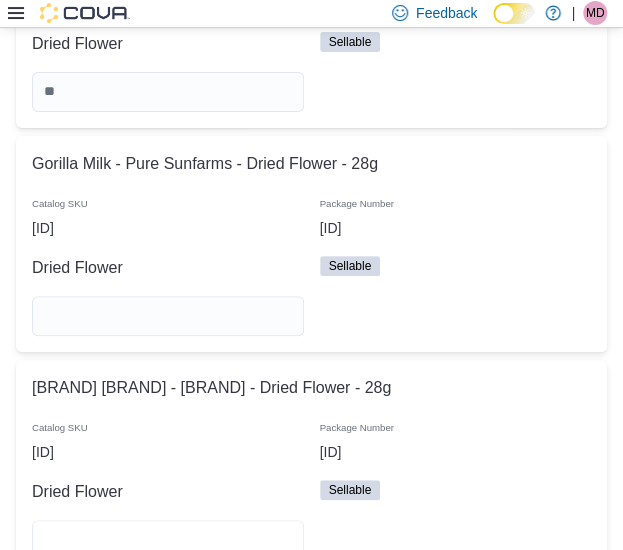 type 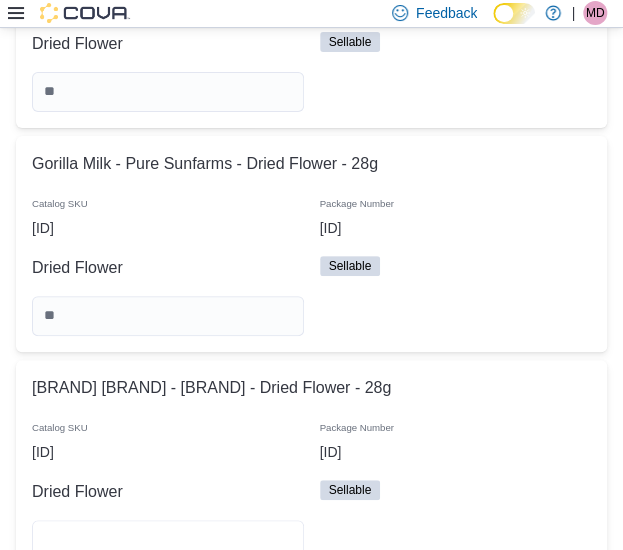 type on "*" 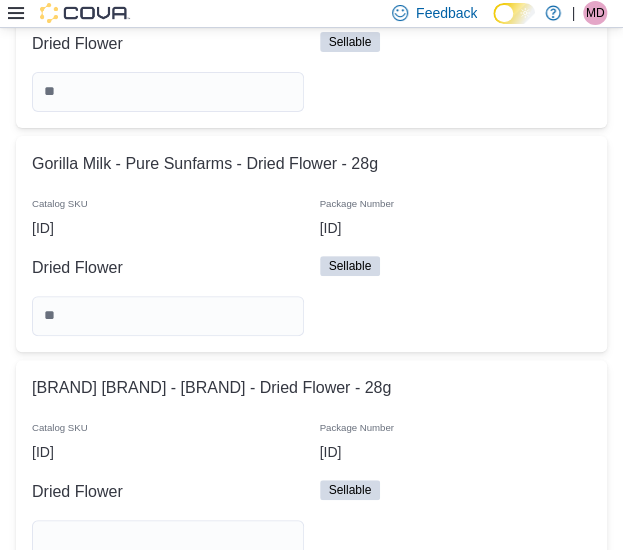 type 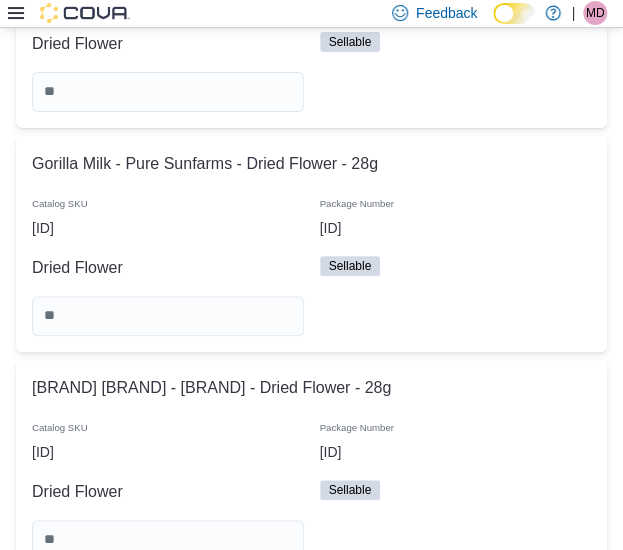scroll, scrollTop: 11644, scrollLeft: 0, axis: vertical 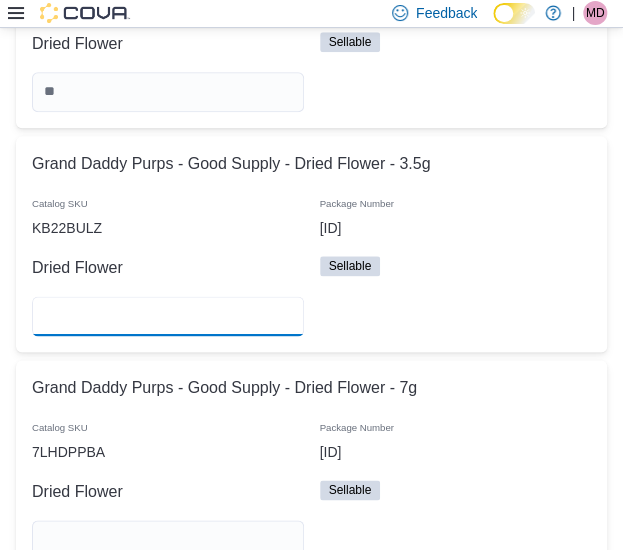 type on "*" 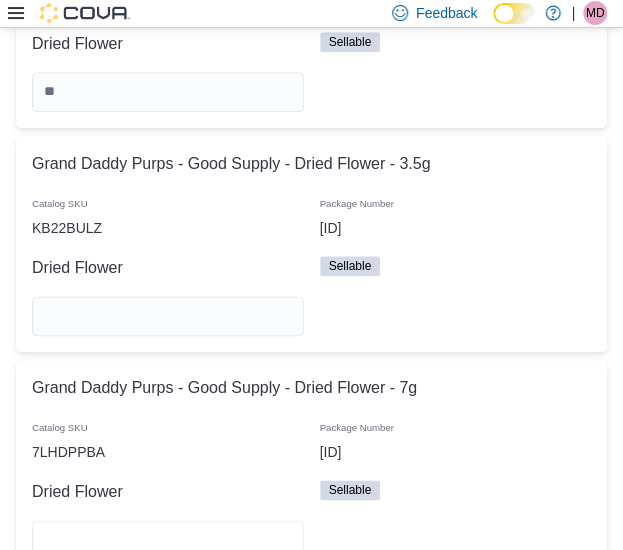 type 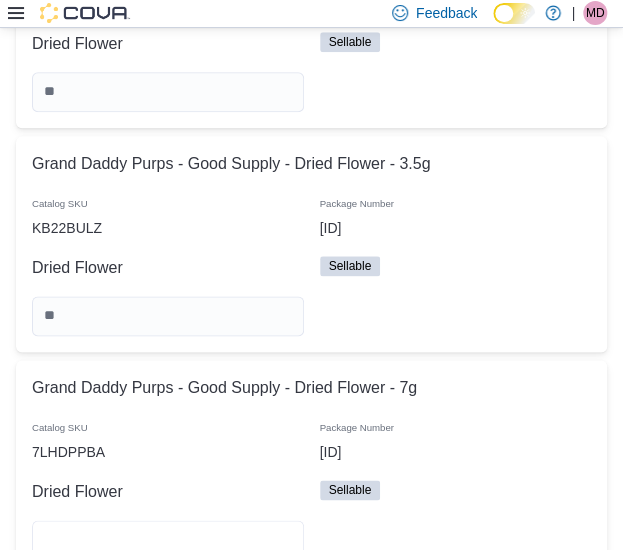 type on "*" 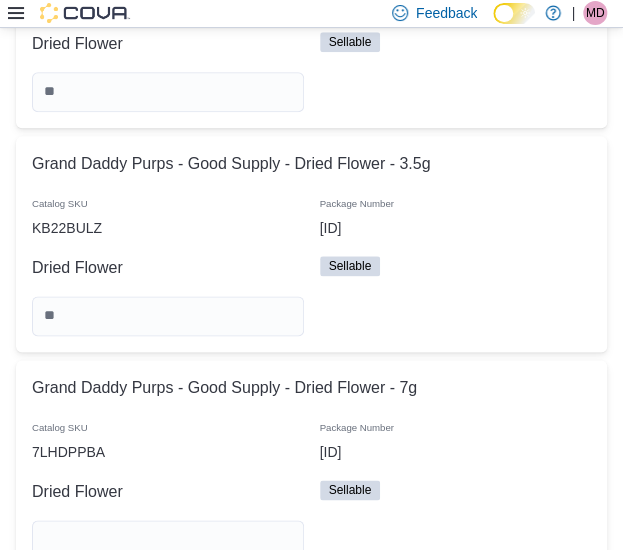 type 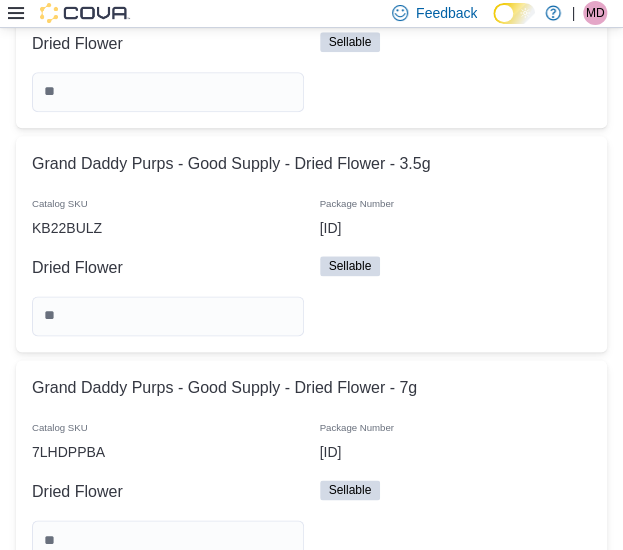 scroll, scrollTop: 12092, scrollLeft: 0, axis: vertical 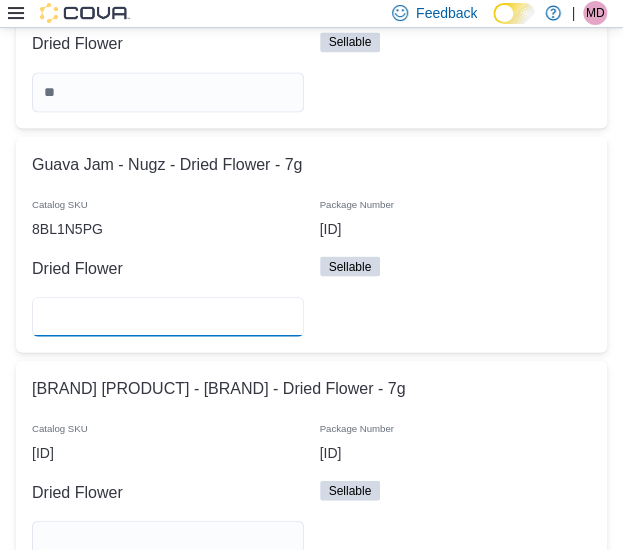 type on "*" 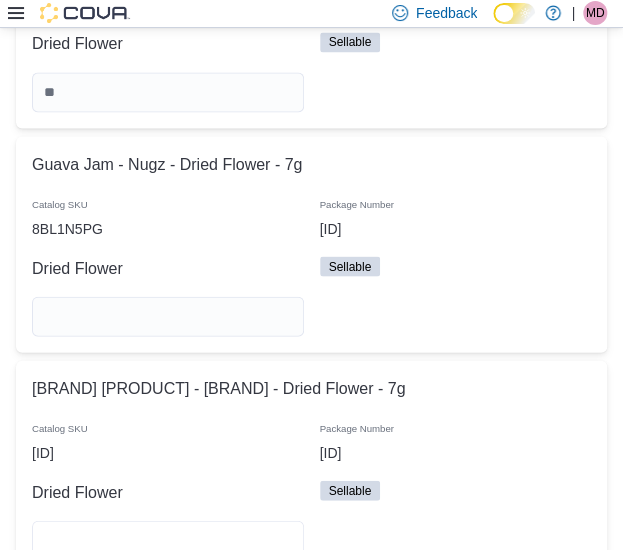 type 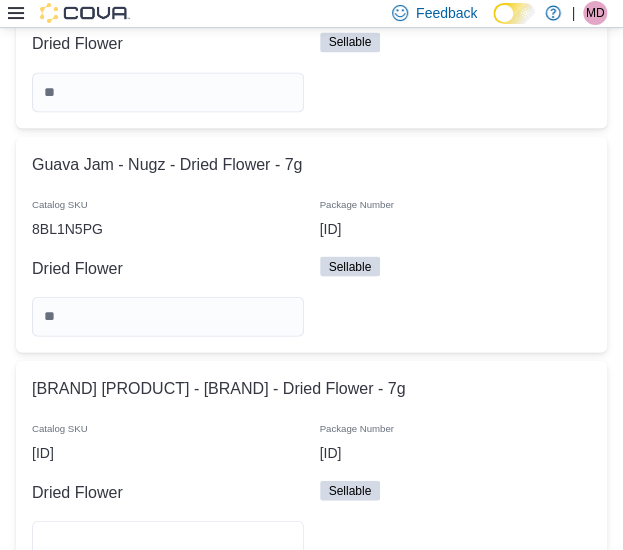 type on "*" 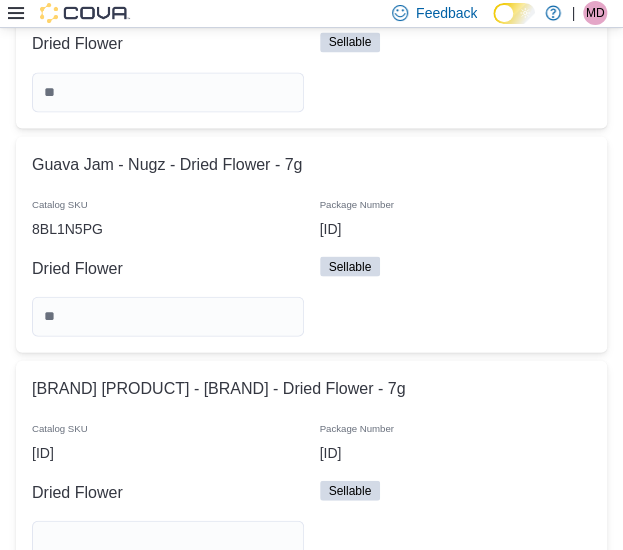 type 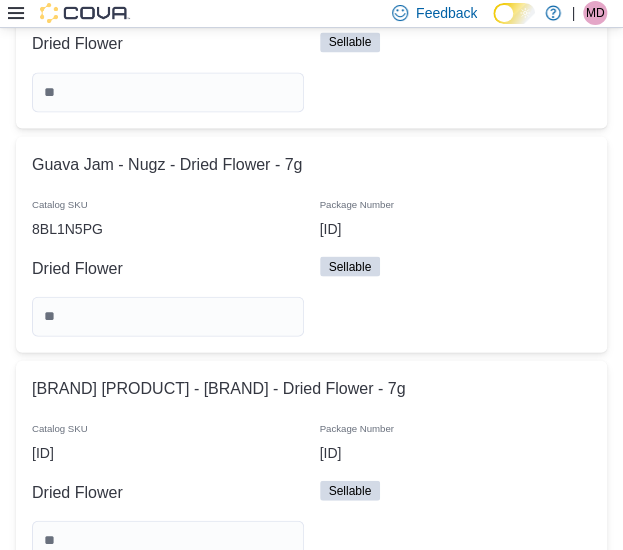 scroll, scrollTop: 12540, scrollLeft: 0, axis: vertical 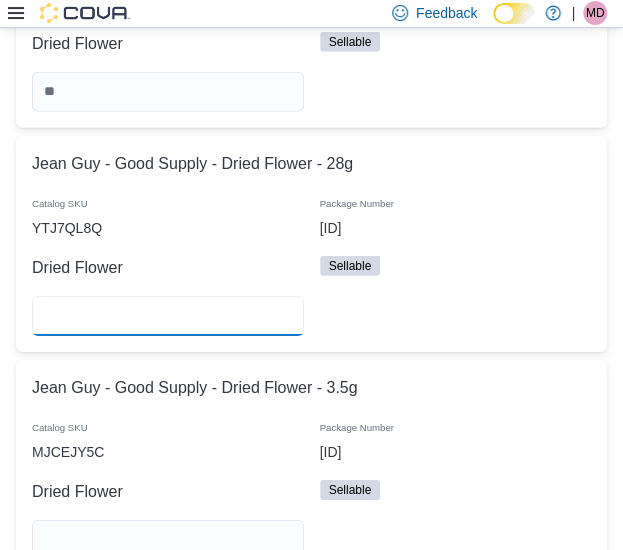 type on "*" 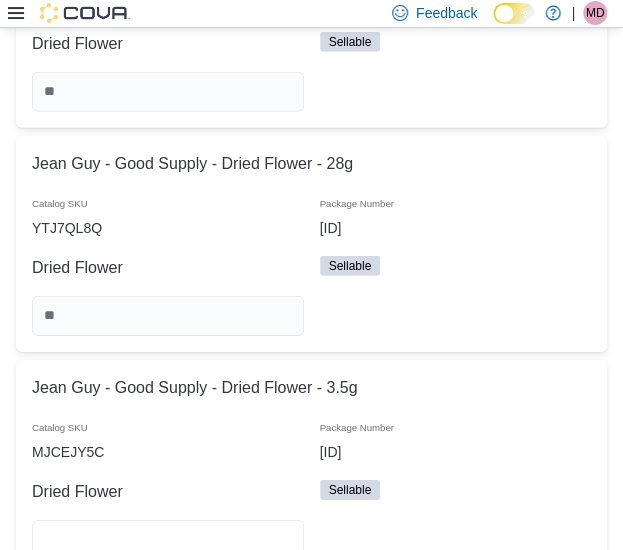 type 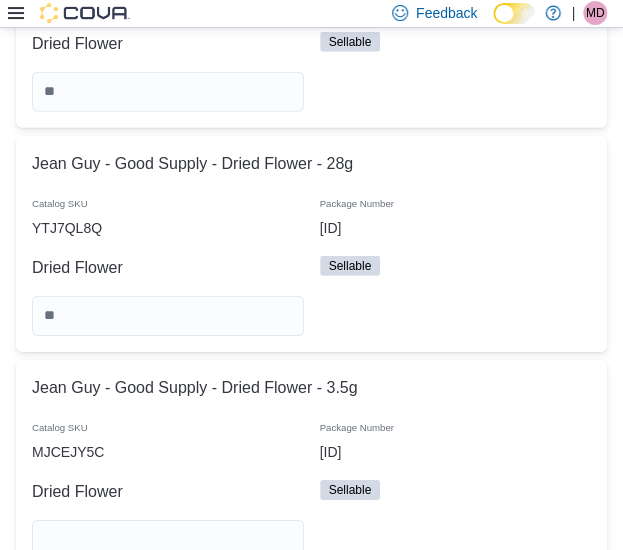 type 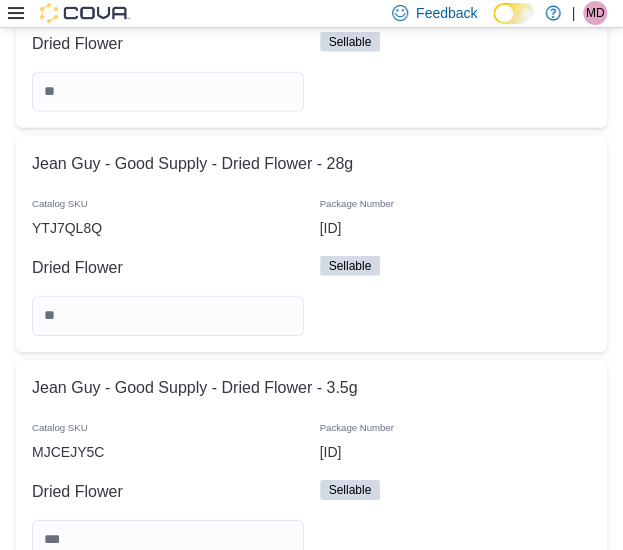 scroll, scrollTop: 12988, scrollLeft: 0, axis: vertical 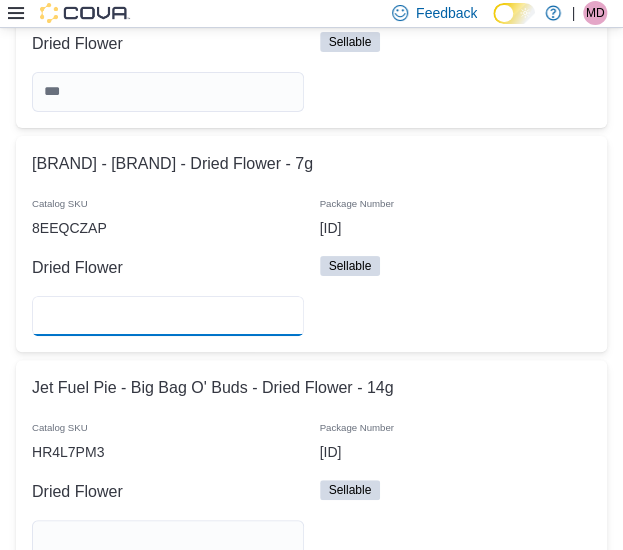 type on "*" 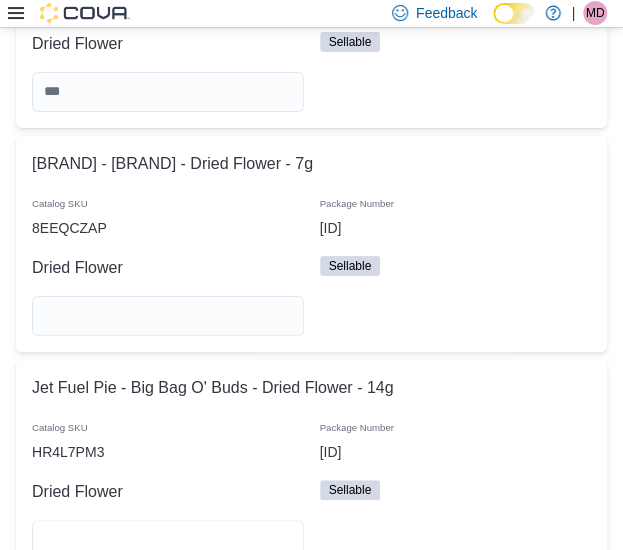 type 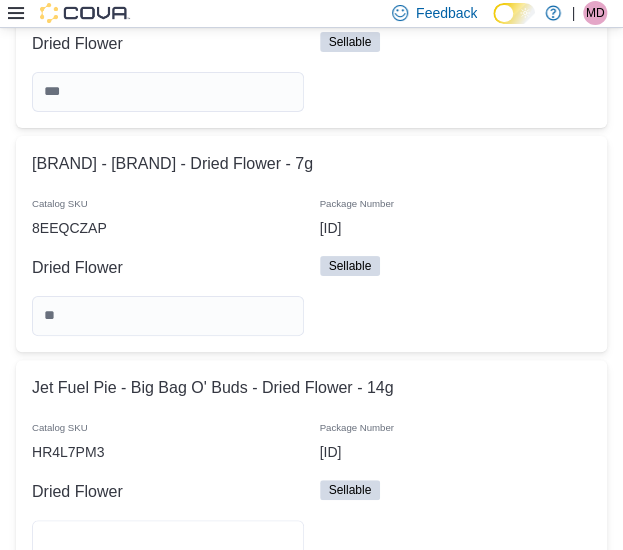 type on "*" 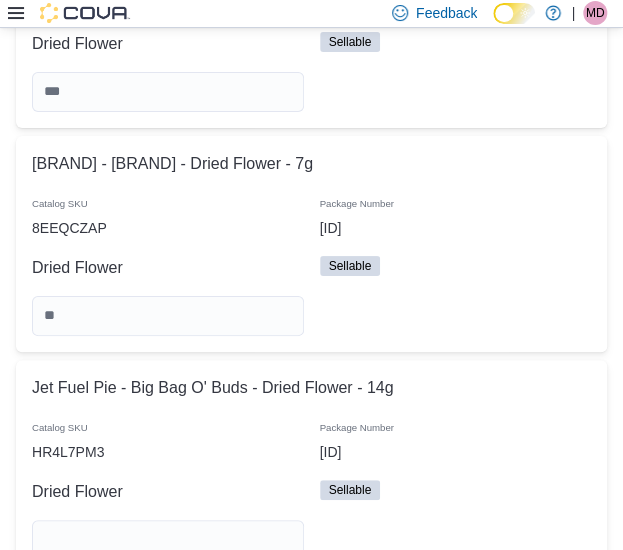 type 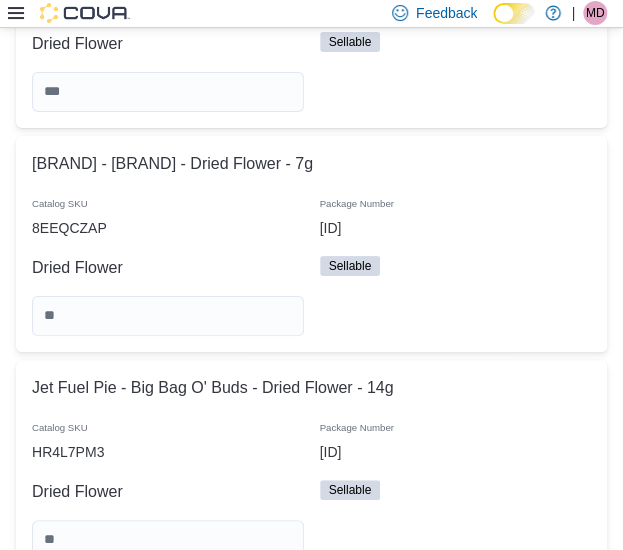 scroll, scrollTop: 13436, scrollLeft: 0, axis: vertical 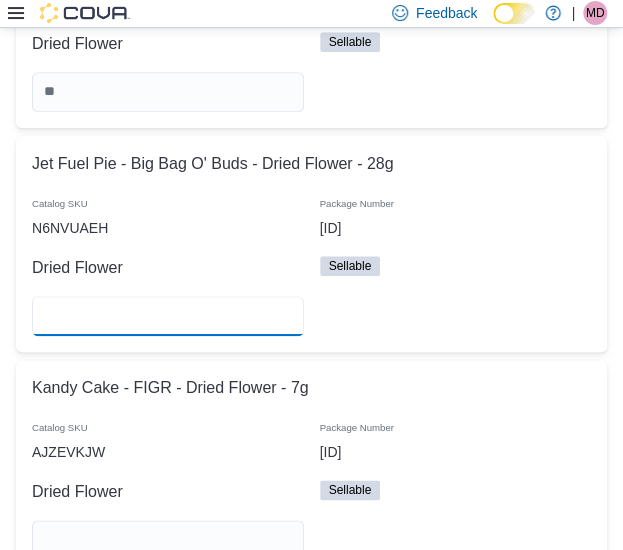 type on "*" 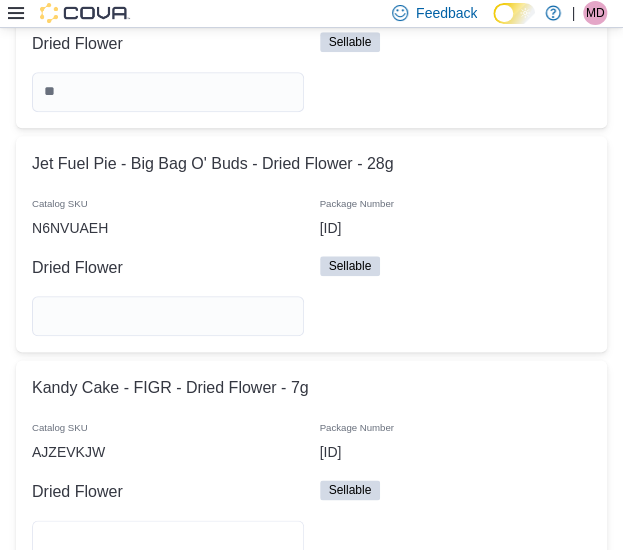 type 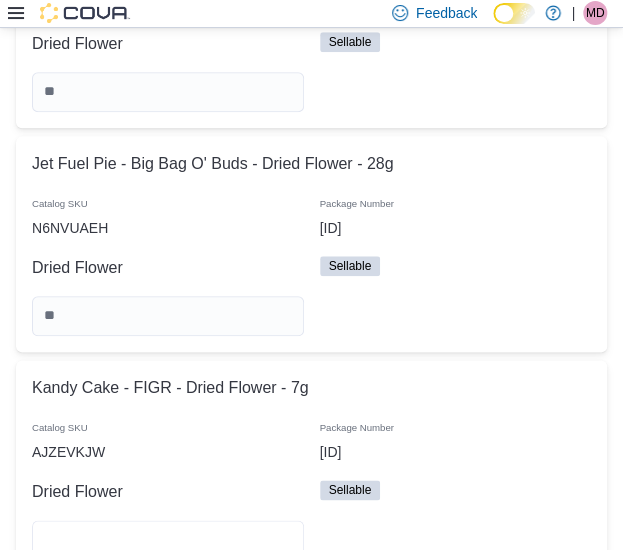 type on "**" 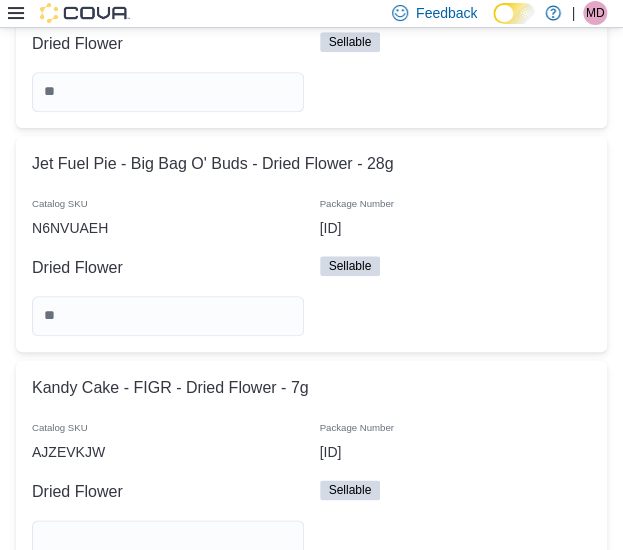 type 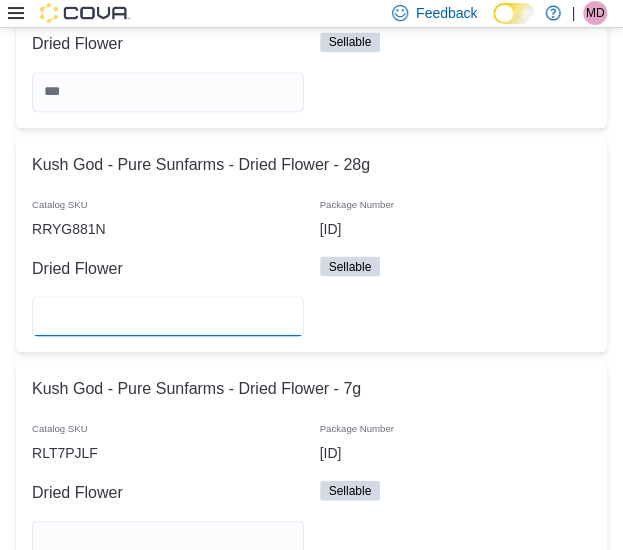 type on "**" 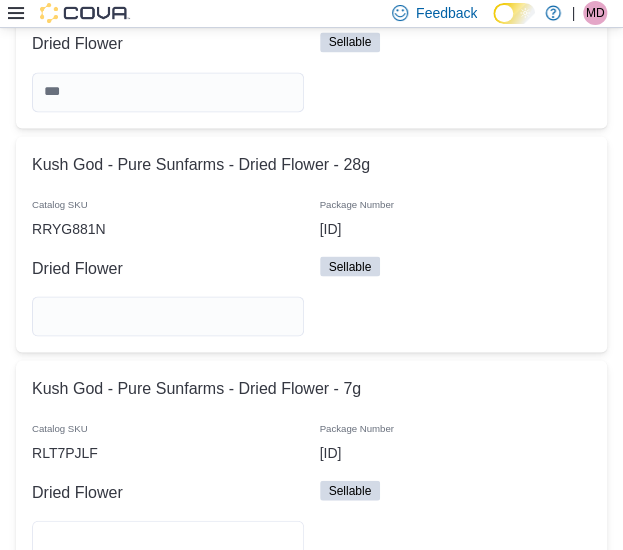 type 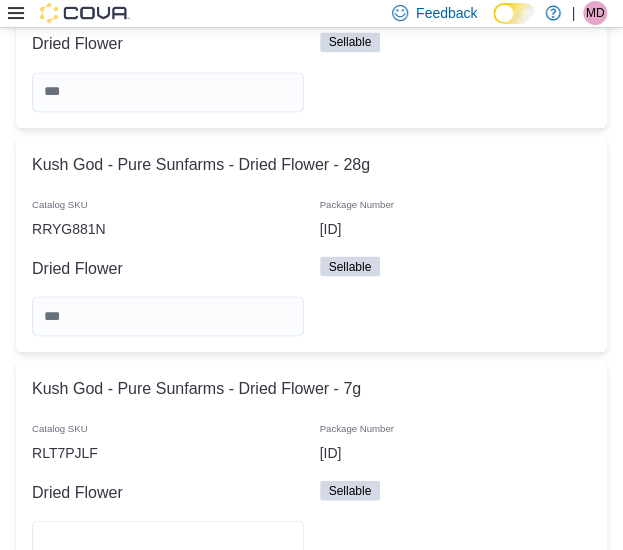 type on "*" 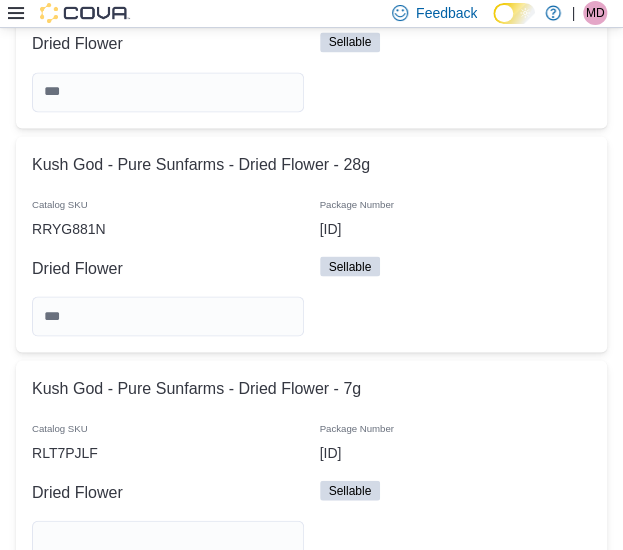 type 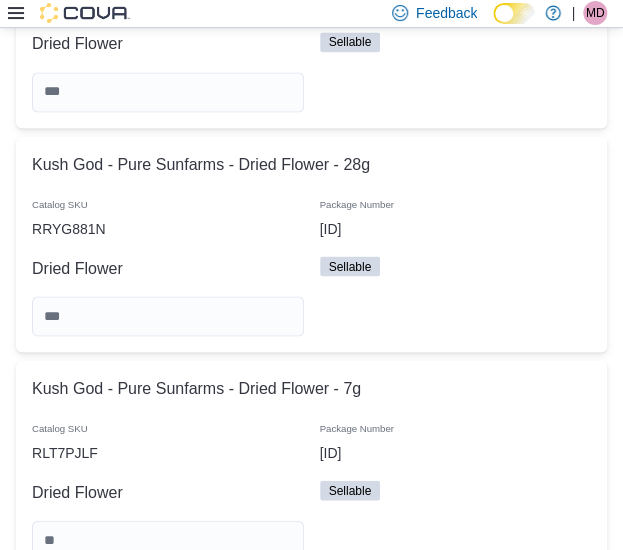 scroll, scrollTop: 14332, scrollLeft: 0, axis: vertical 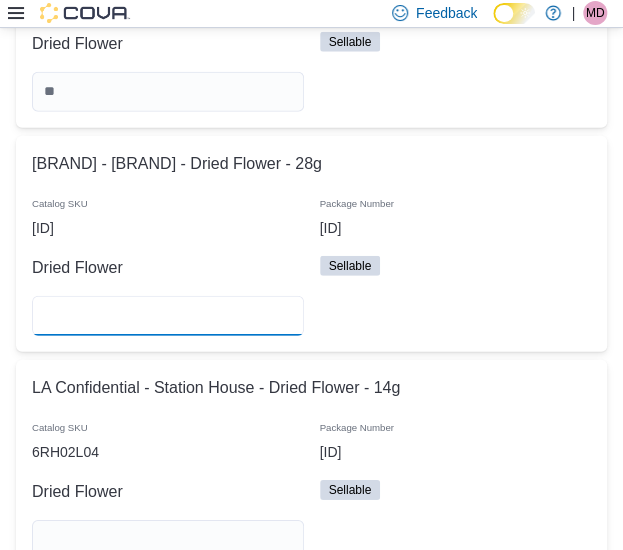 type on "*" 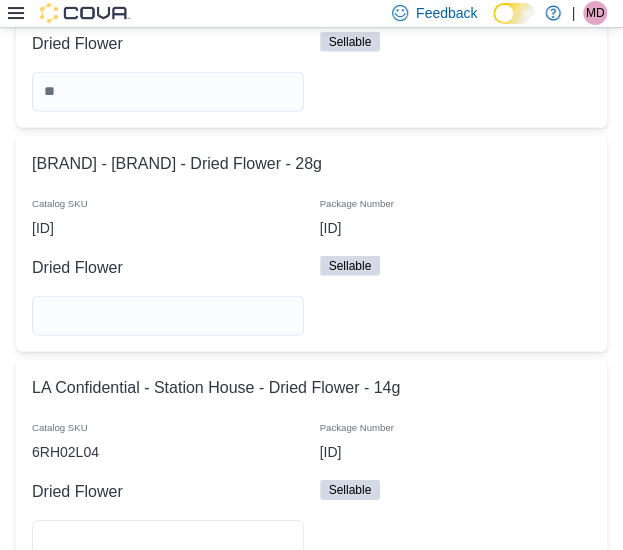 type 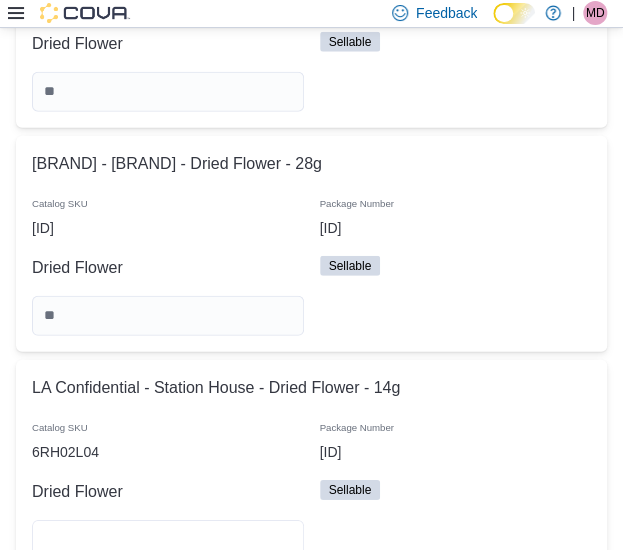 type on "*" 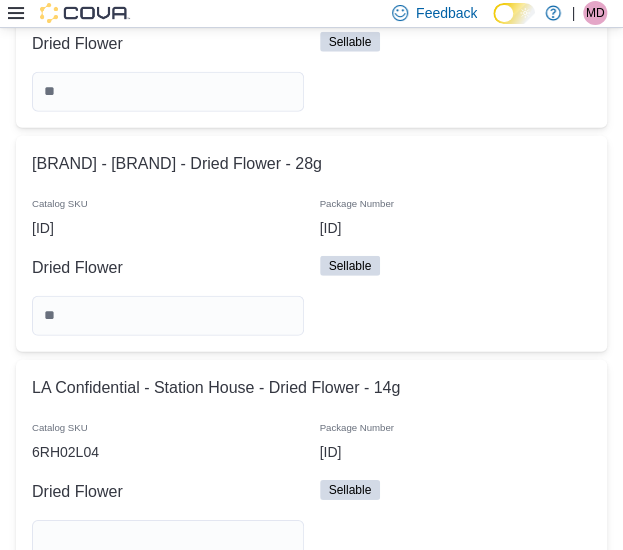 type 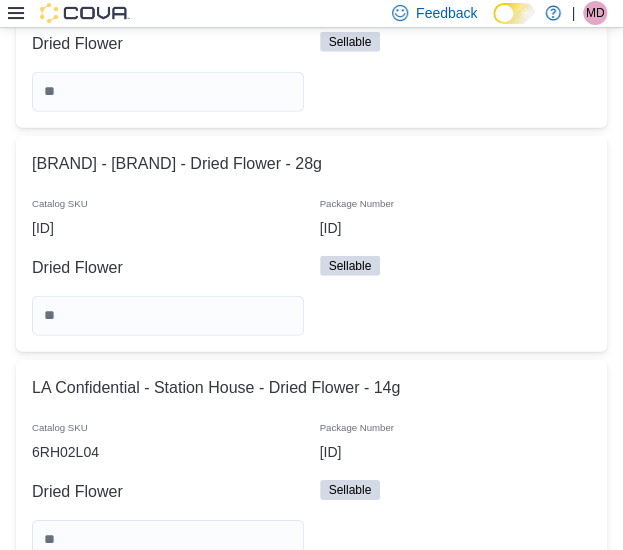 scroll, scrollTop: 14780, scrollLeft: 0, axis: vertical 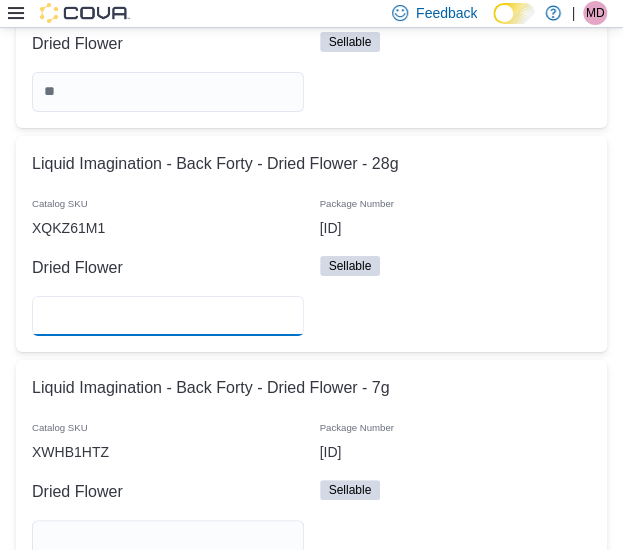 type on "**" 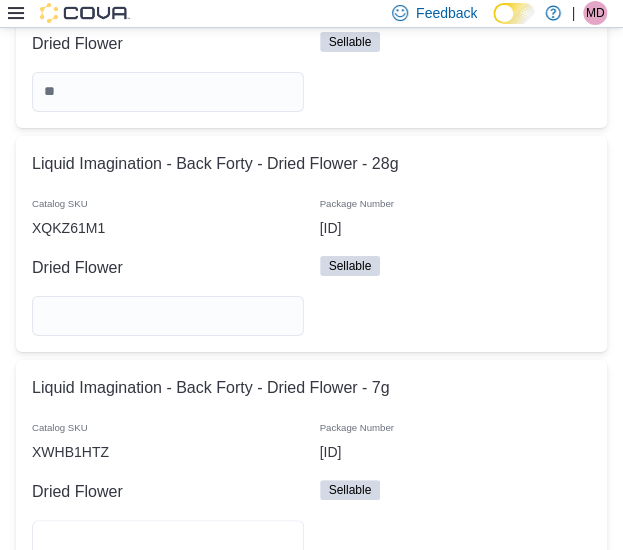 type 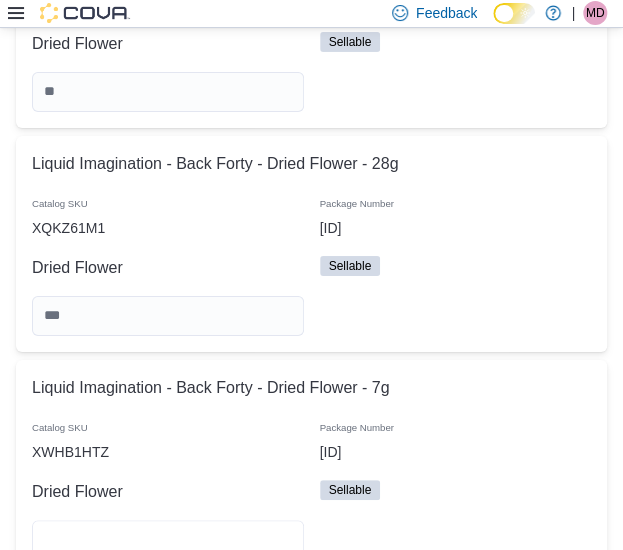 type on "*" 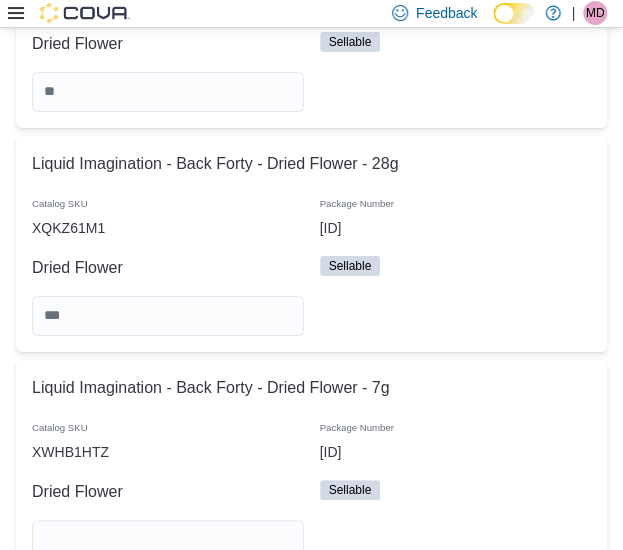 type 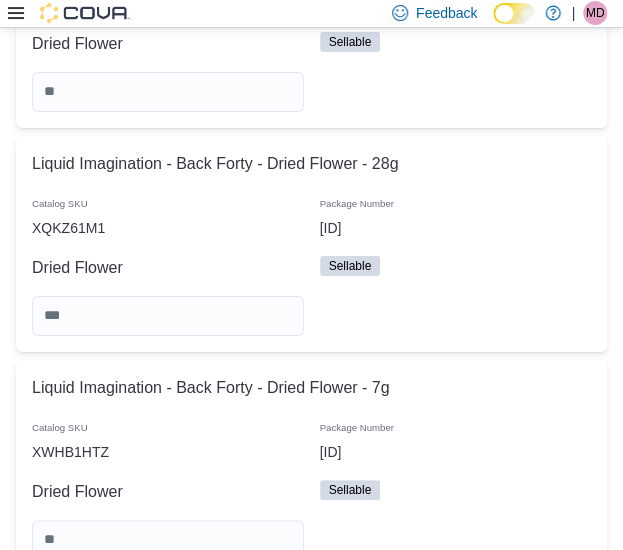 scroll, scrollTop: 15228, scrollLeft: 0, axis: vertical 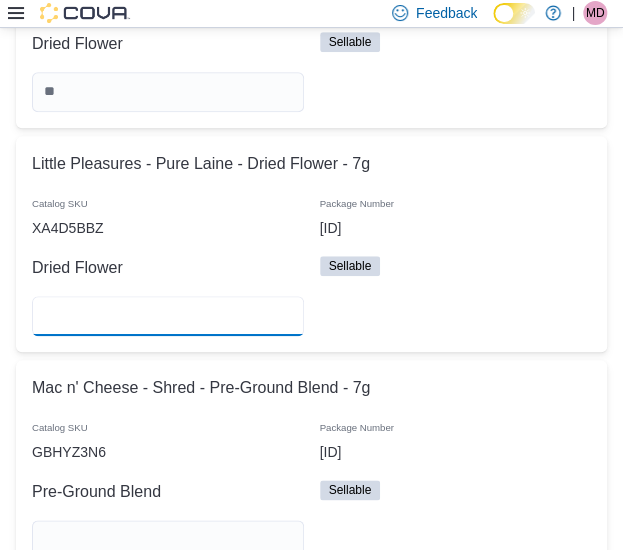 type on "*" 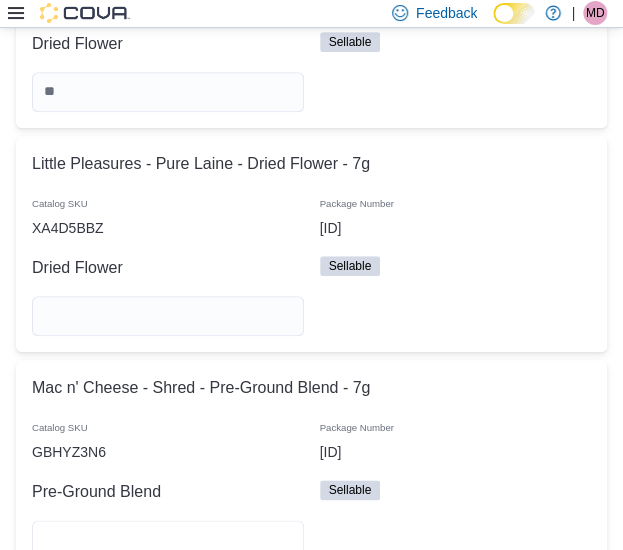 type 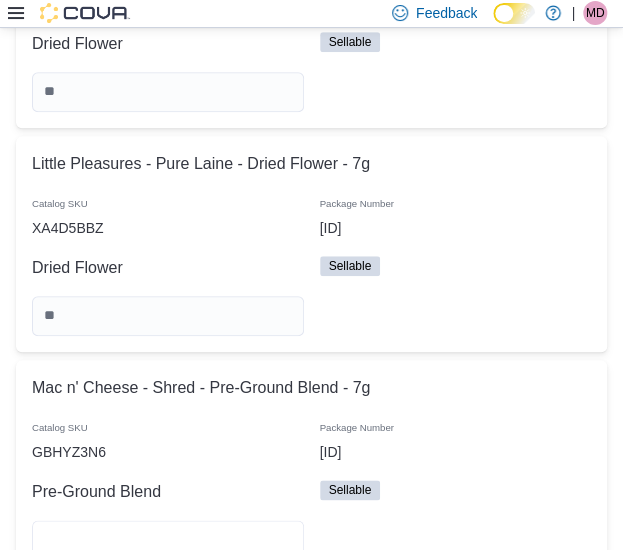 type on "**" 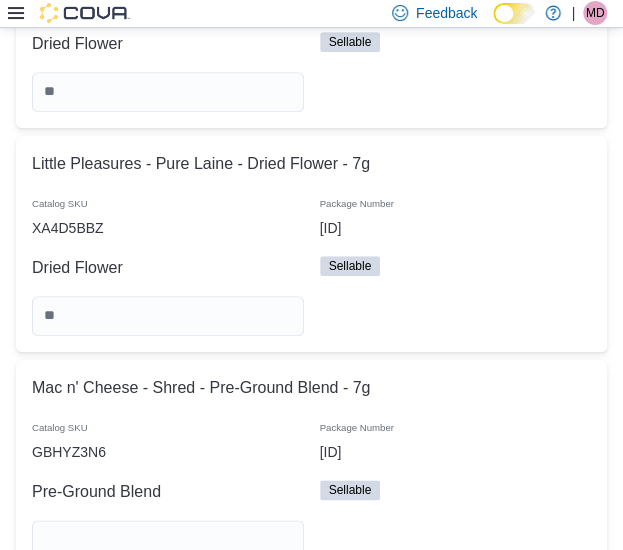 type 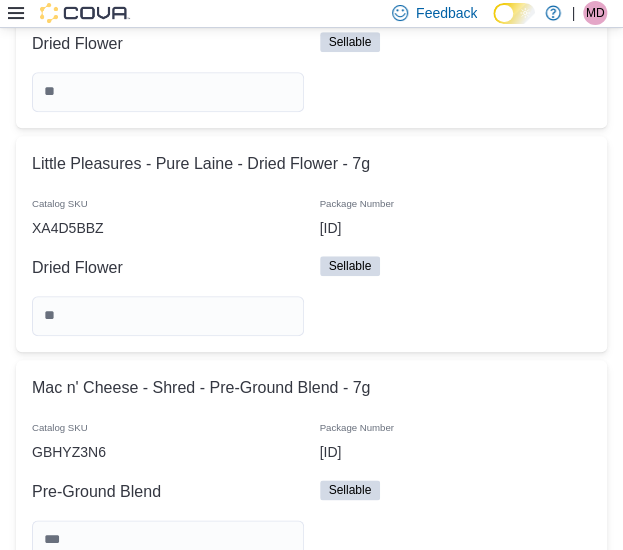 scroll, scrollTop: 15676, scrollLeft: 0, axis: vertical 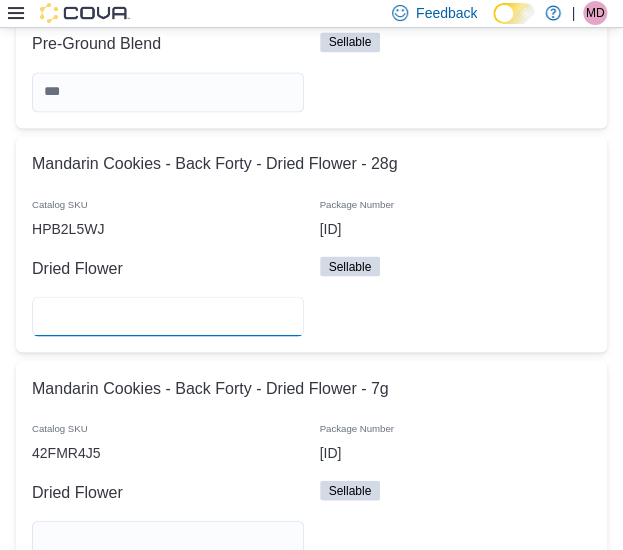 type on "**" 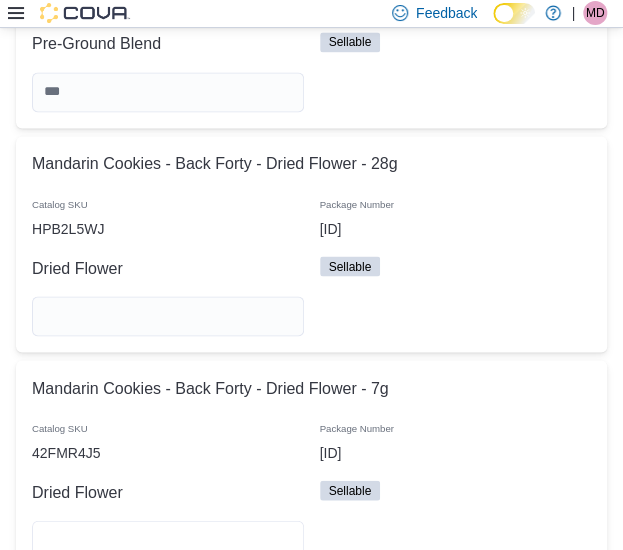 type 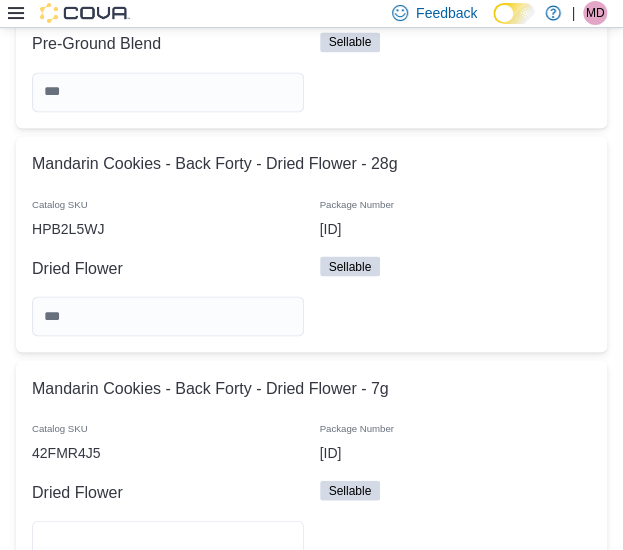 type on "*" 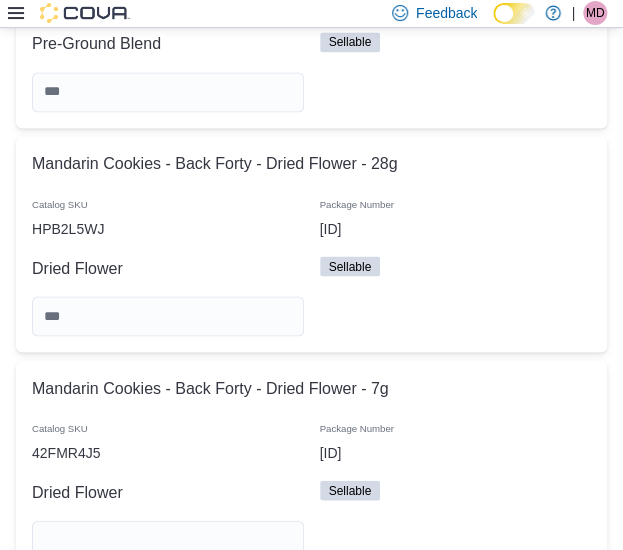 type 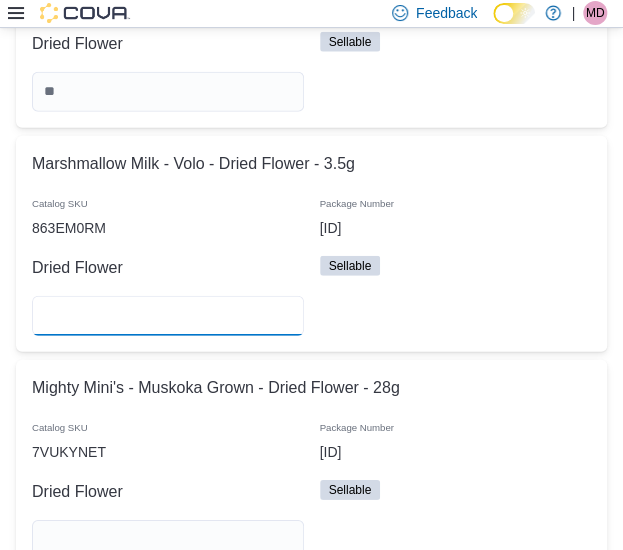 type on "*" 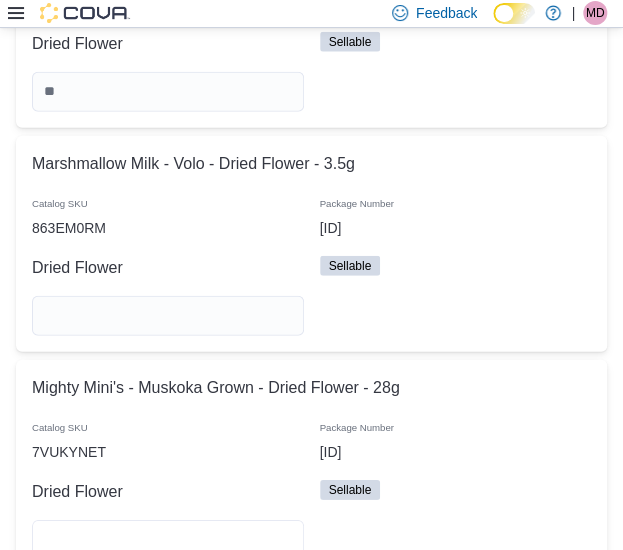 type 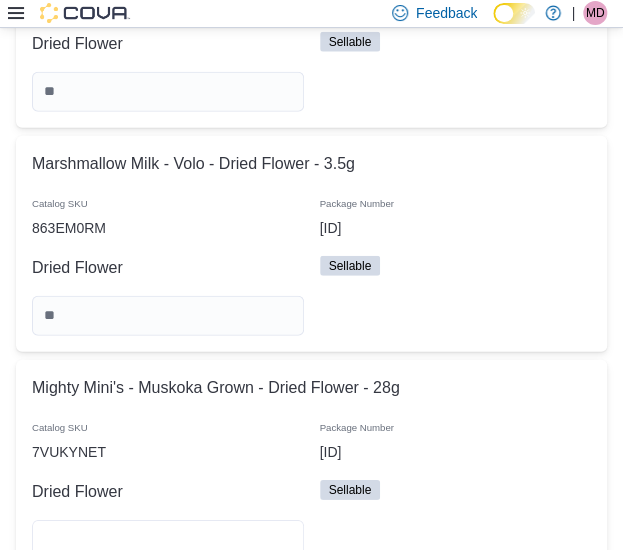type on "**" 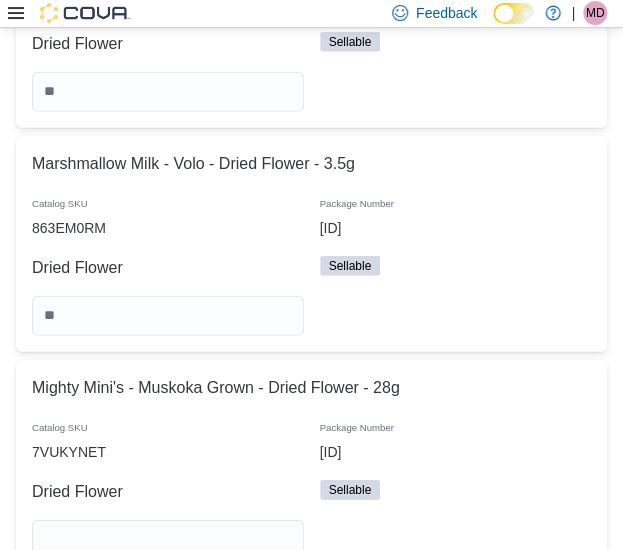 type 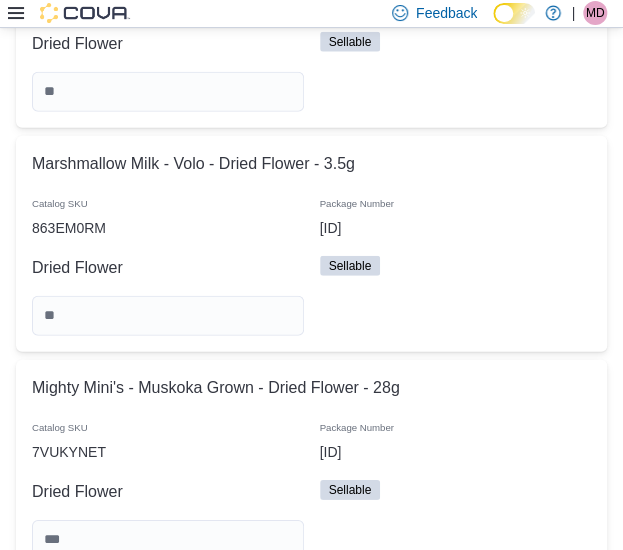 scroll, scrollTop: 16572, scrollLeft: 0, axis: vertical 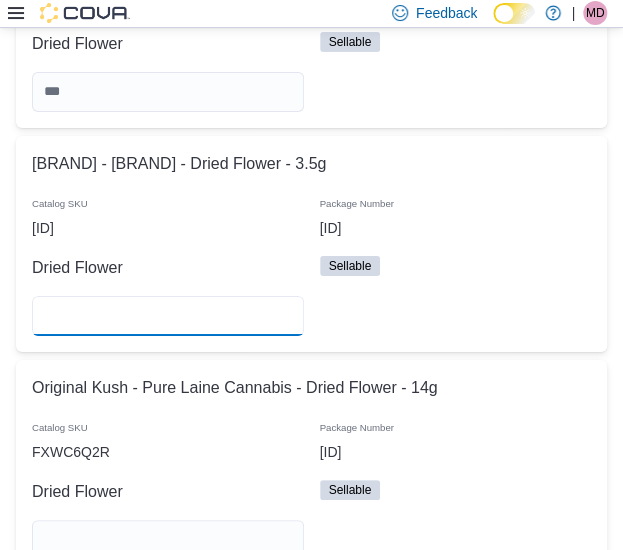 type on "*" 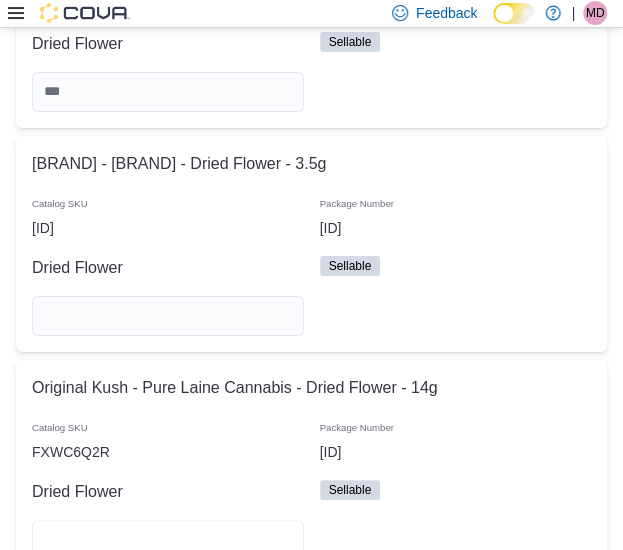 type 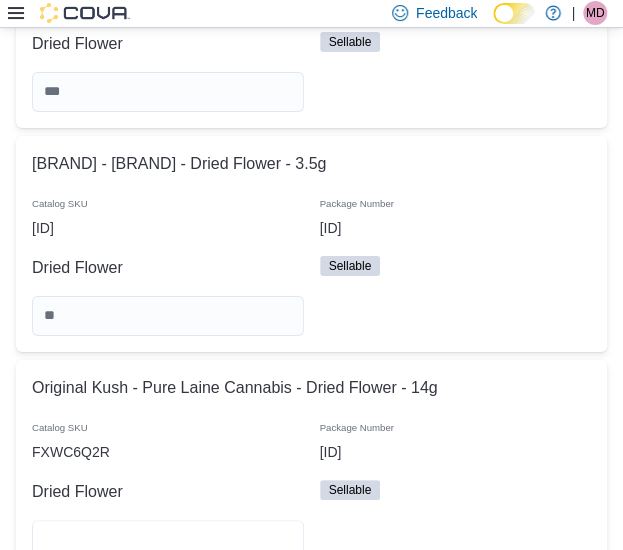 type on "*" 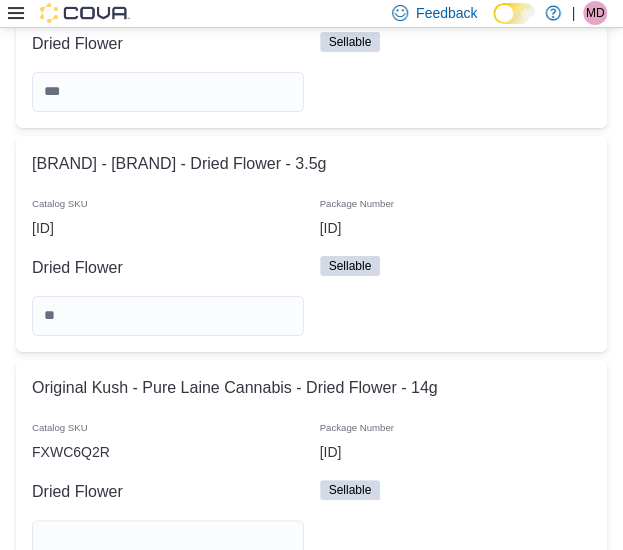 type 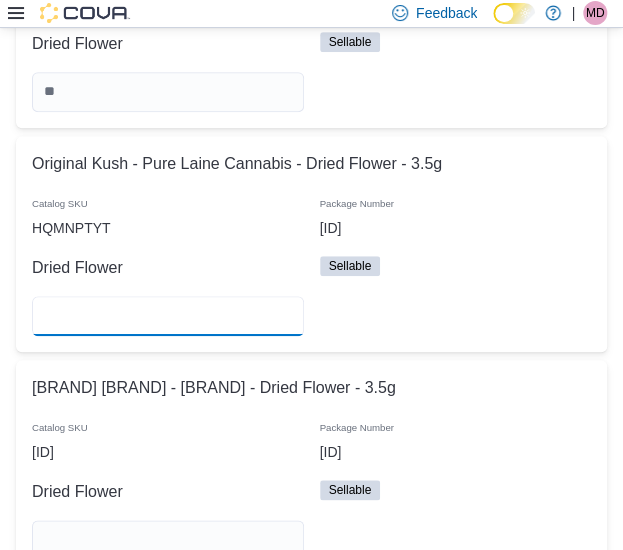 type on "**" 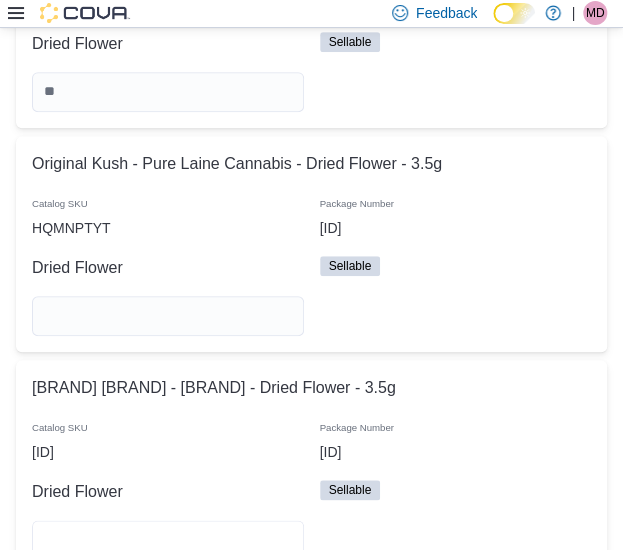type 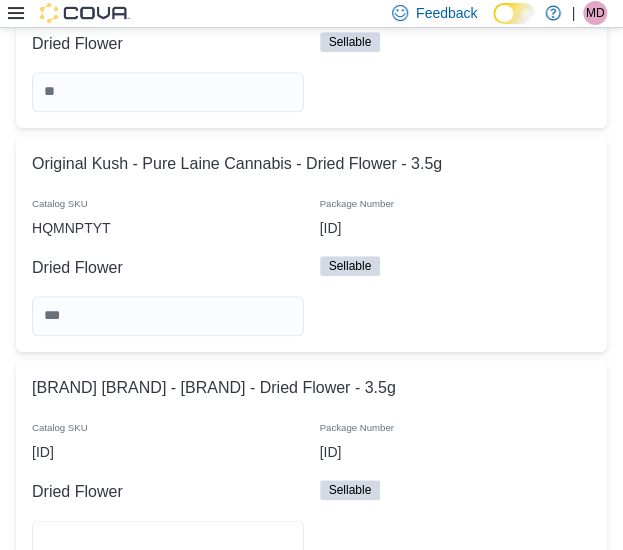 type on "*" 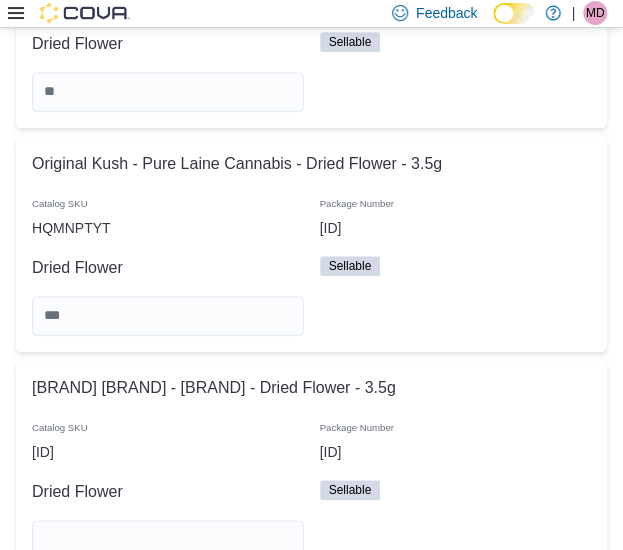 type 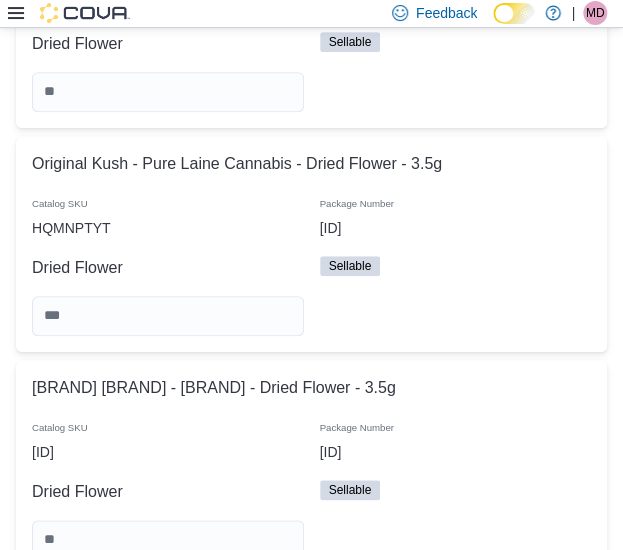 scroll, scrollTop: 17468, scrollLeft: 0, axis: vertical 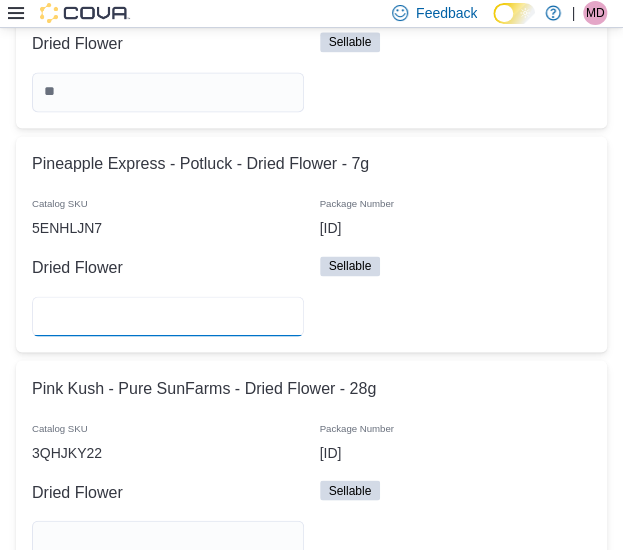 type on "**" 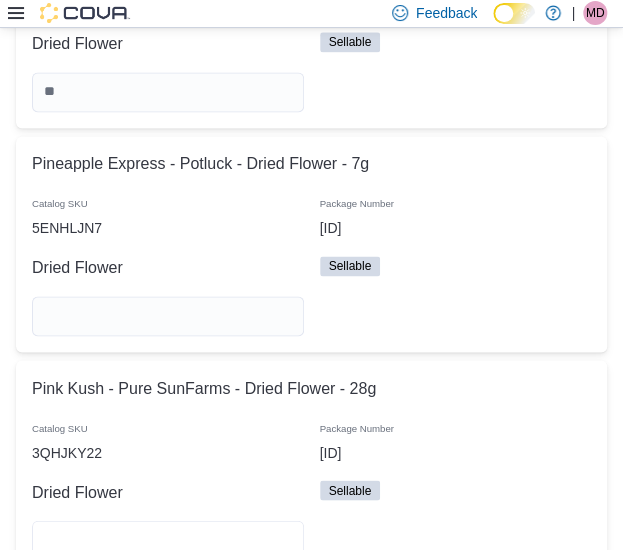 type 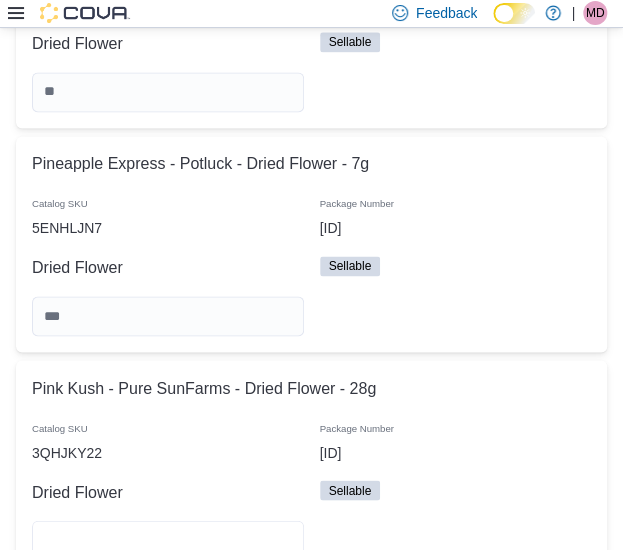 type on "*" 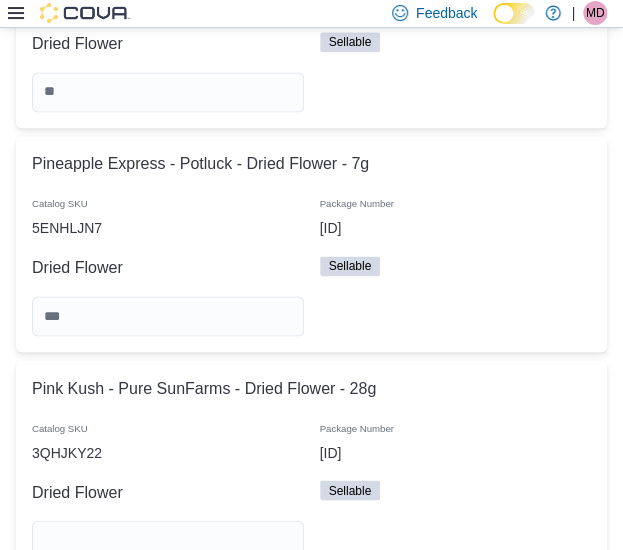 type 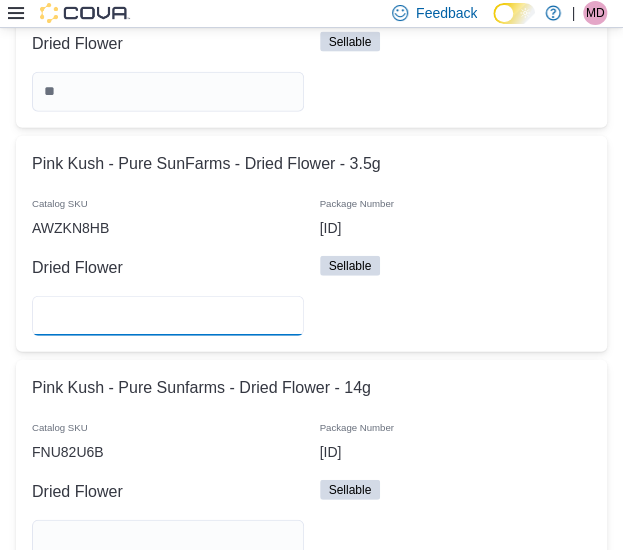 type on "**" 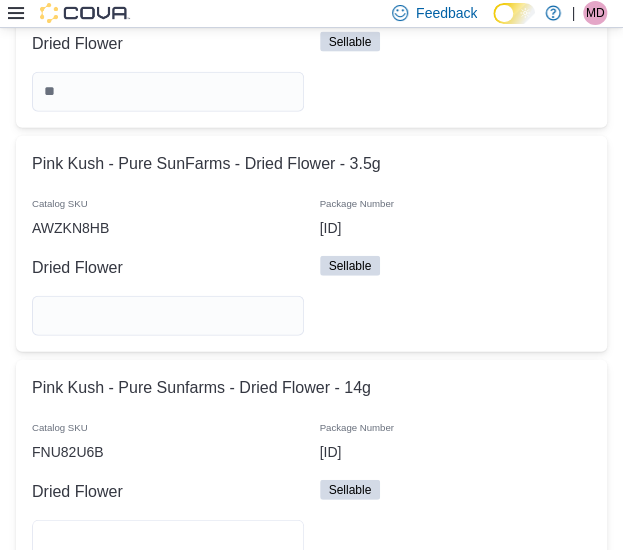 type 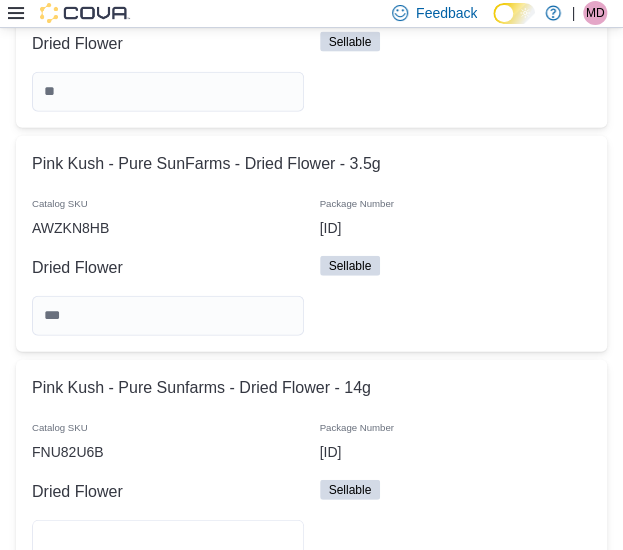 type on "*" 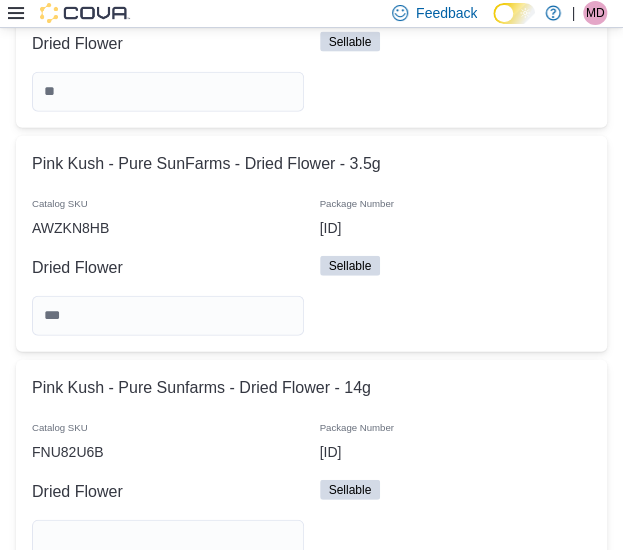 type 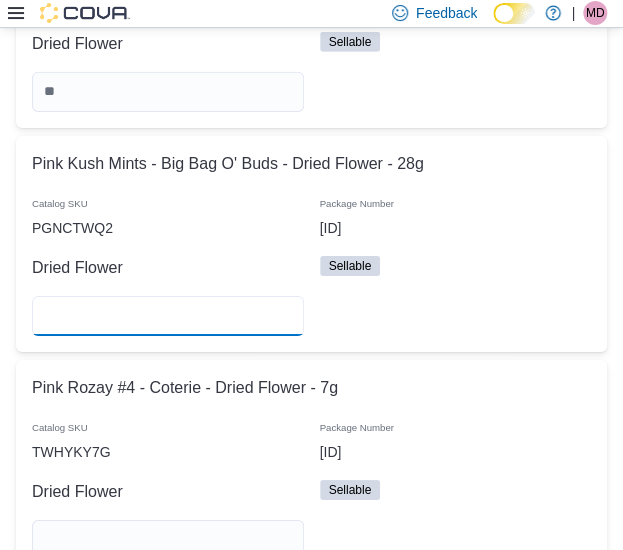 type on "*" 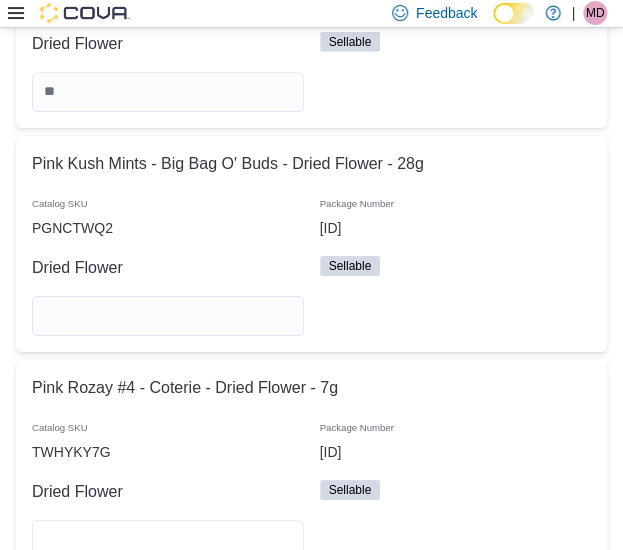 type 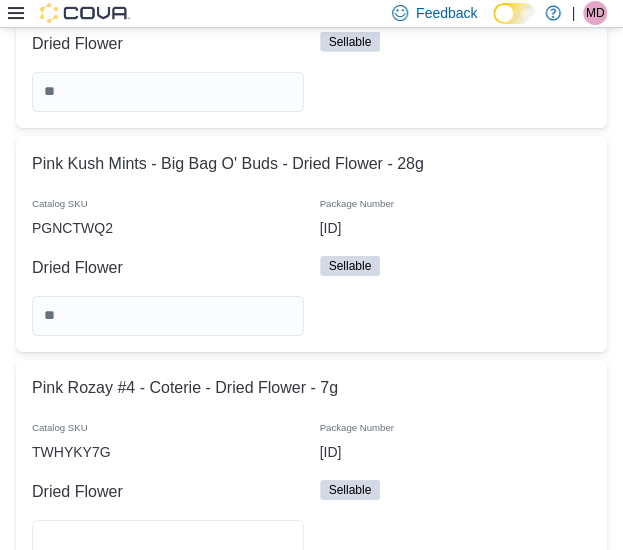 type on "*" 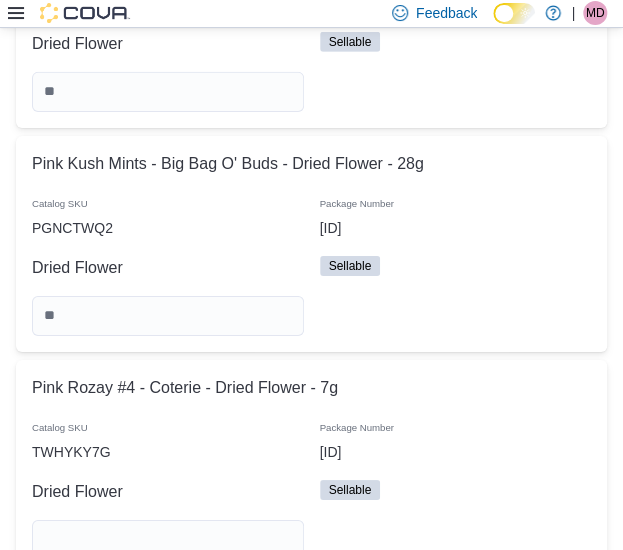 type 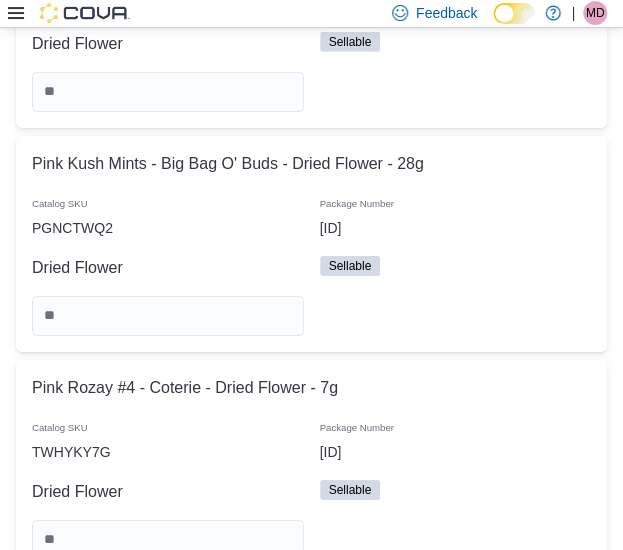 scroll, scrollTop: 18812, scrollLeft: 0, axis: vertical 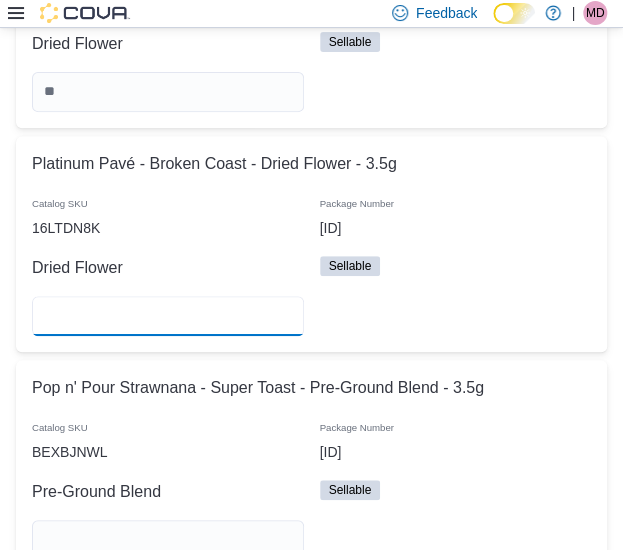 type on "**" 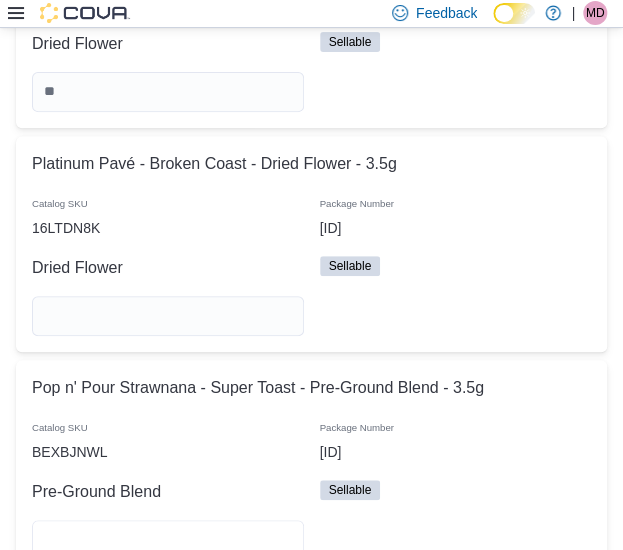 type 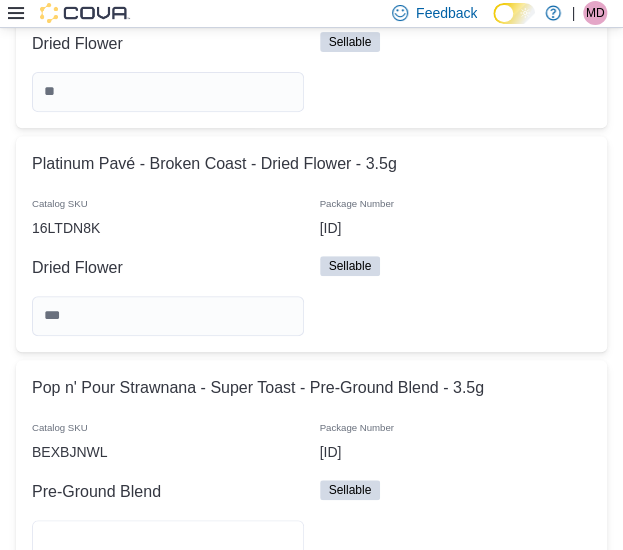 type on "**" 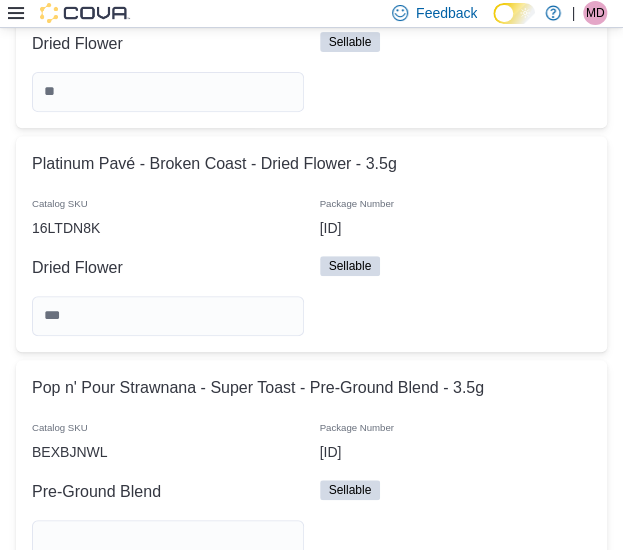 type 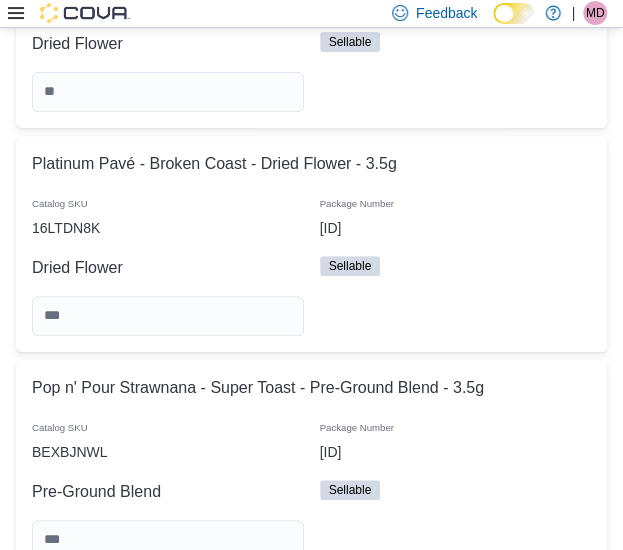 scroll, scrollTop: 19260, scrollLeft: 0, axis: vertical 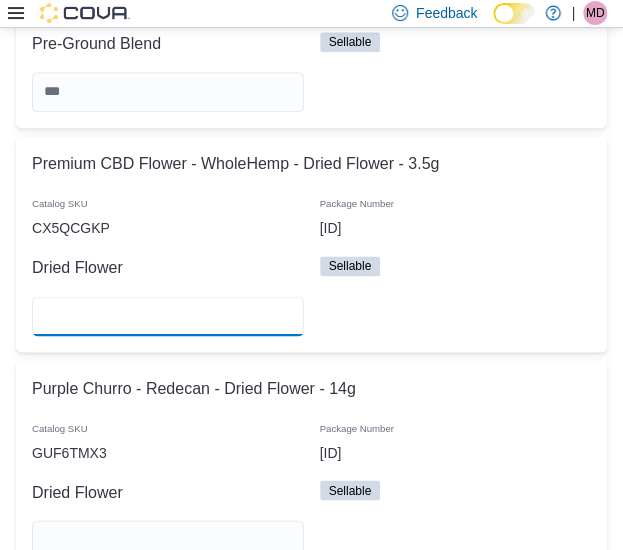 type on "**" 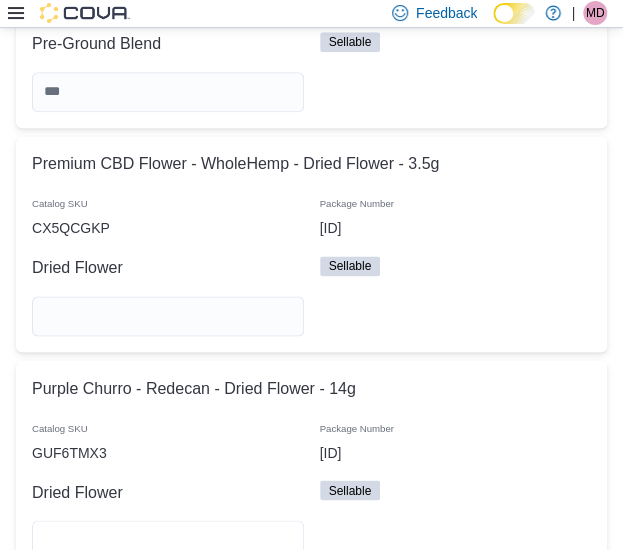 type 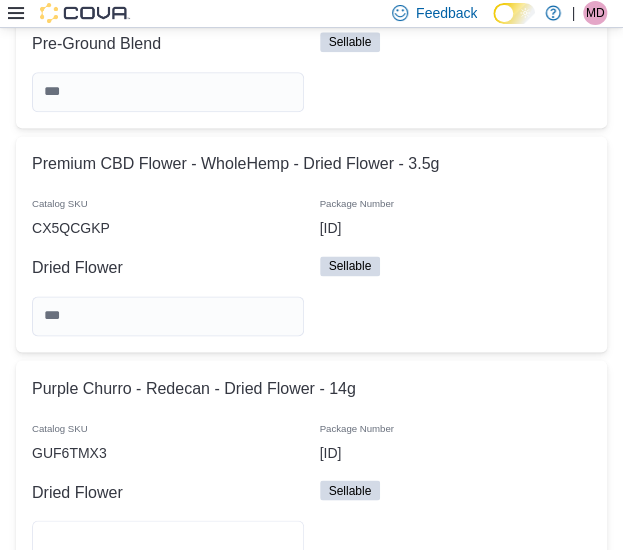 type on "*" 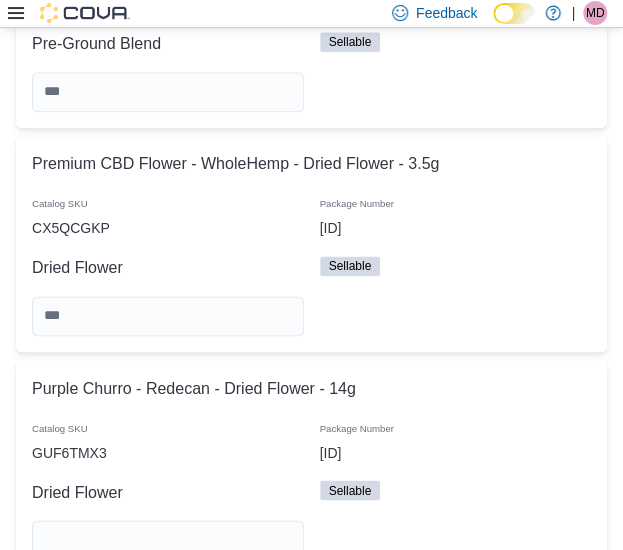 type 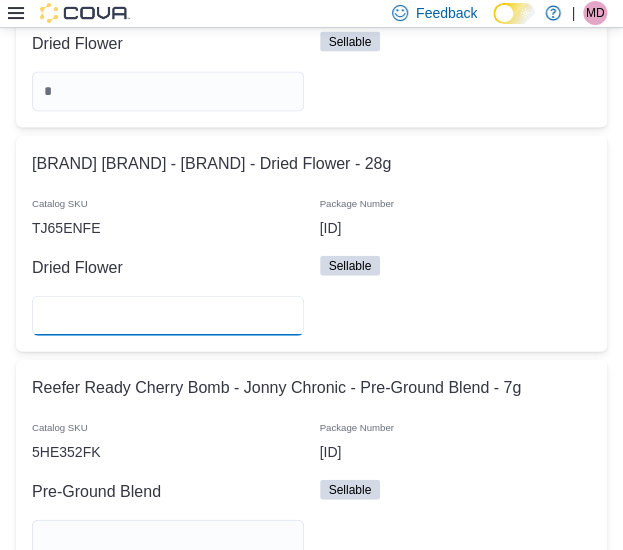 type on "*" 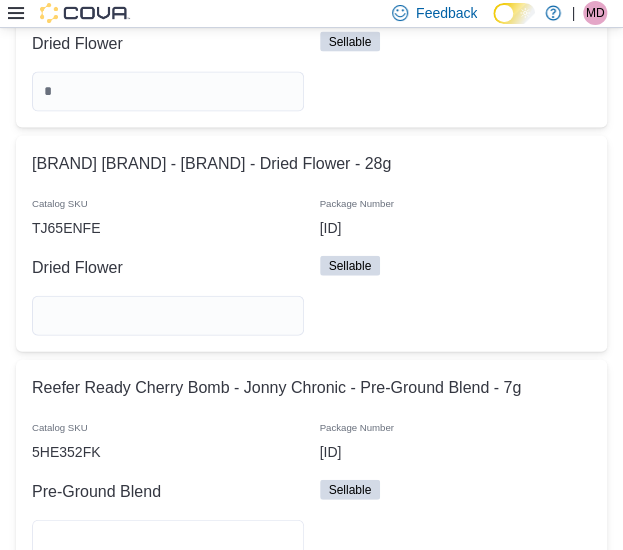 type 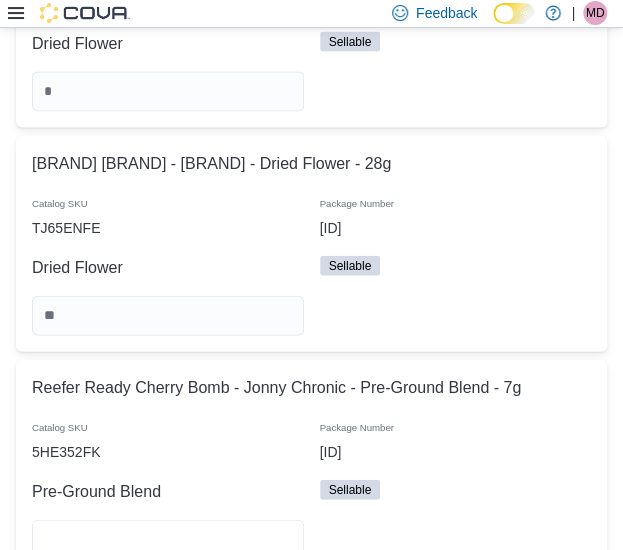 type on "*" 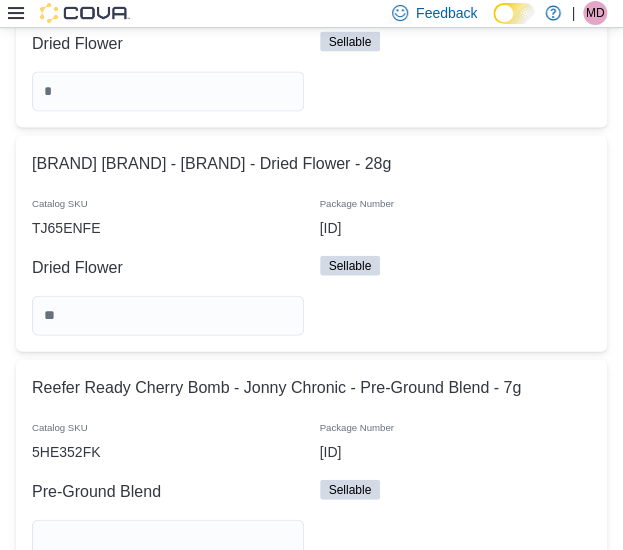 type 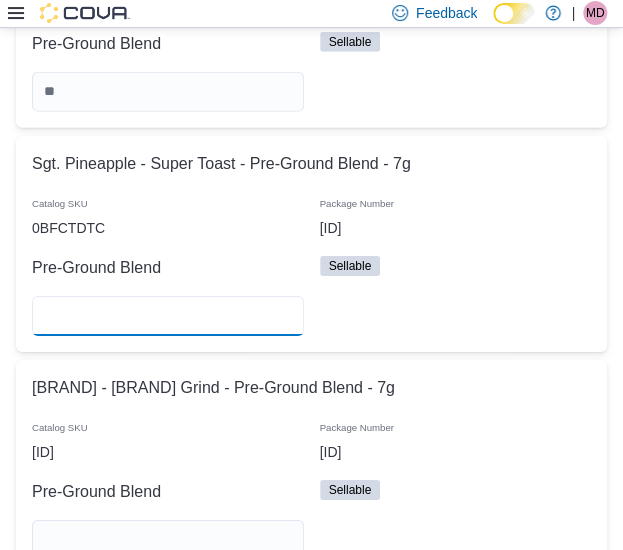 type on "**" 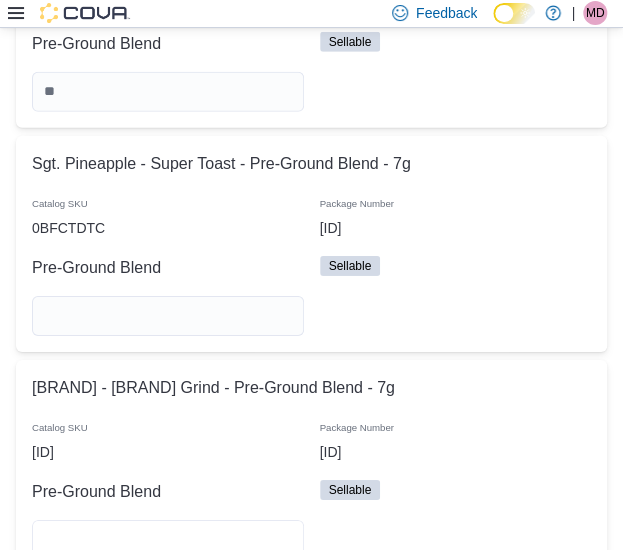 type 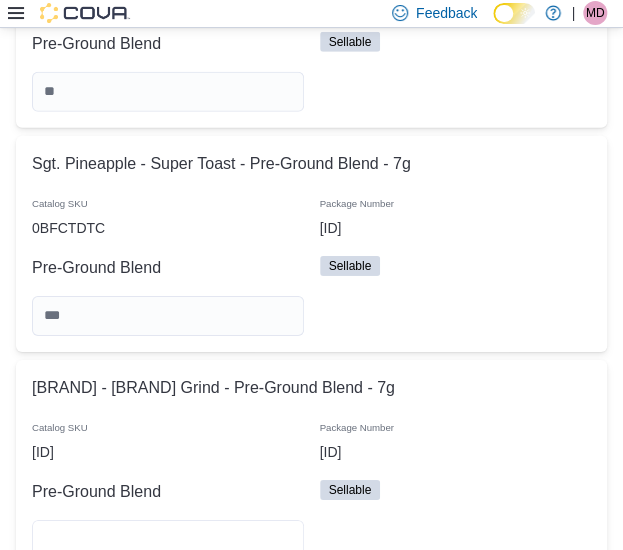 type on "*" 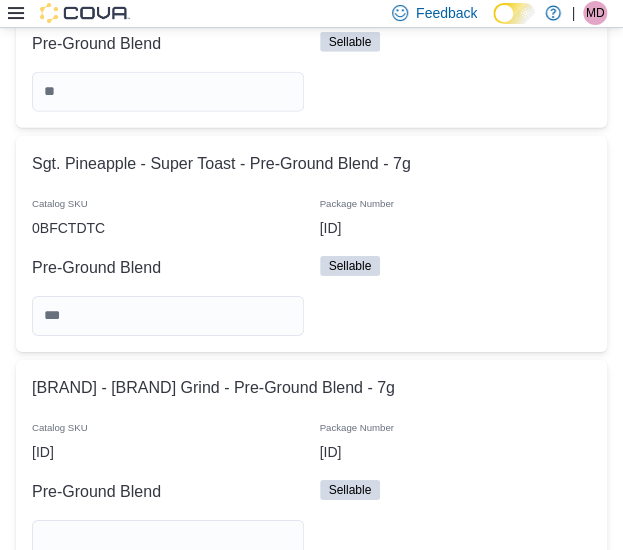 type 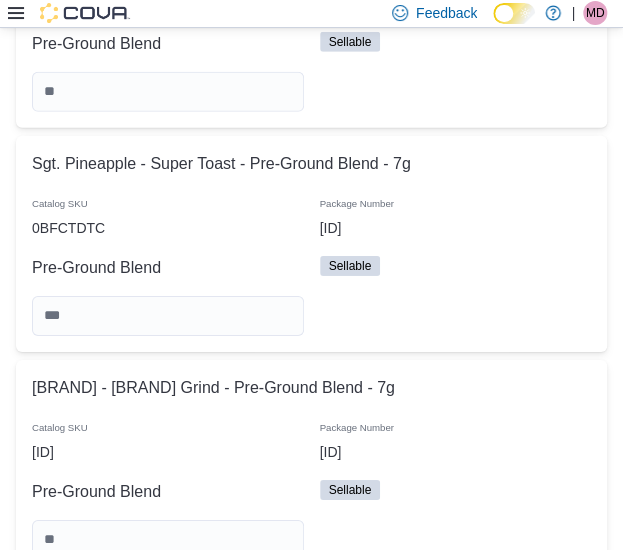 scroll, scrollTop: 20604, scrollLeft: 0, axis: vertical 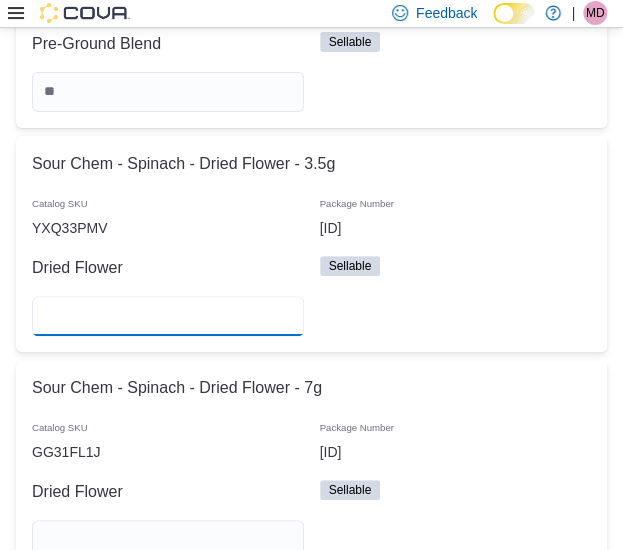 type on "*" 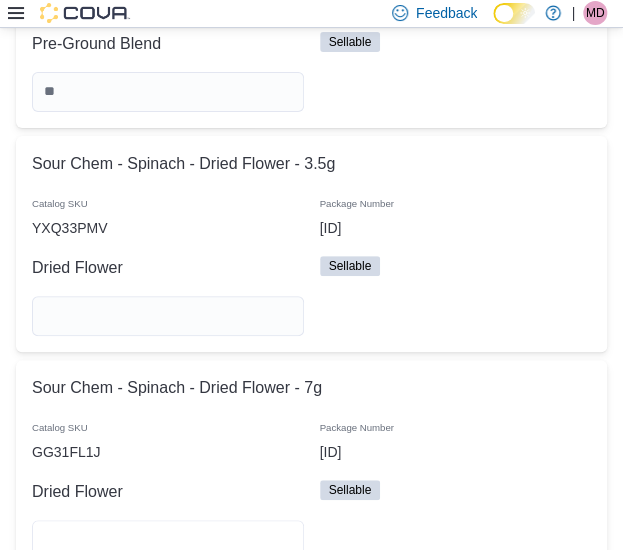 type 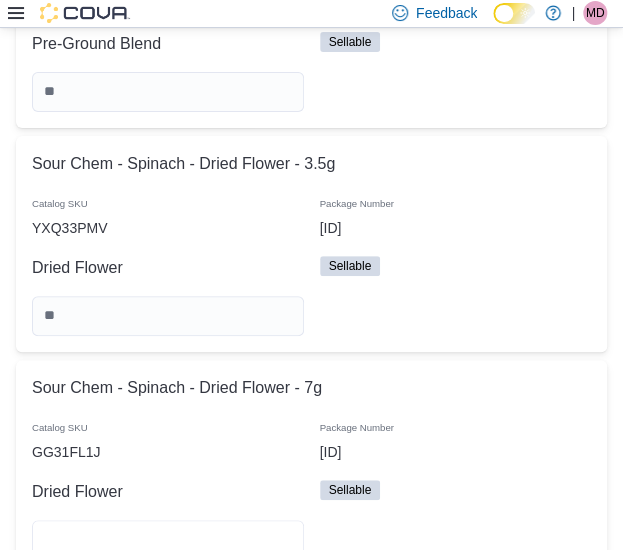 type on "**" 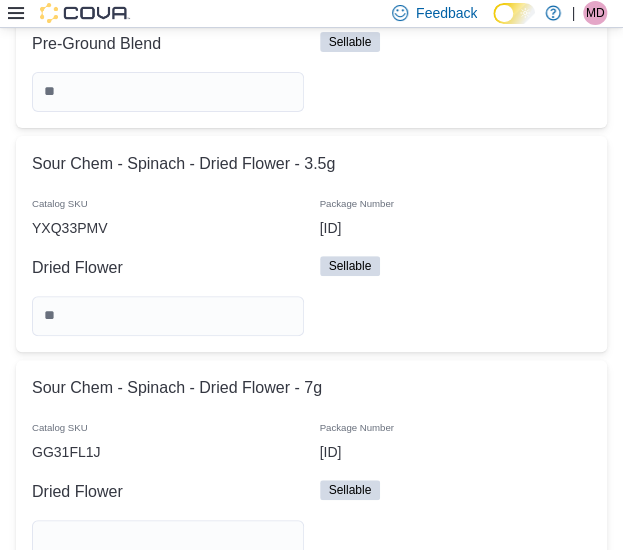 type 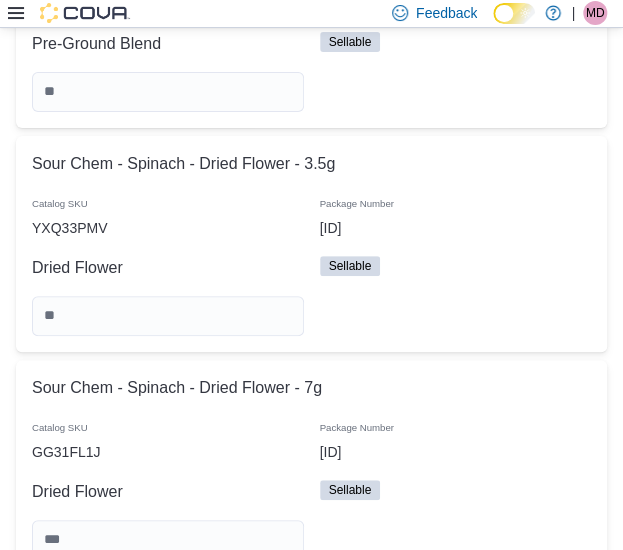 scroll, scrollTop: 21052, scrollLeft: 0, axis: vertical 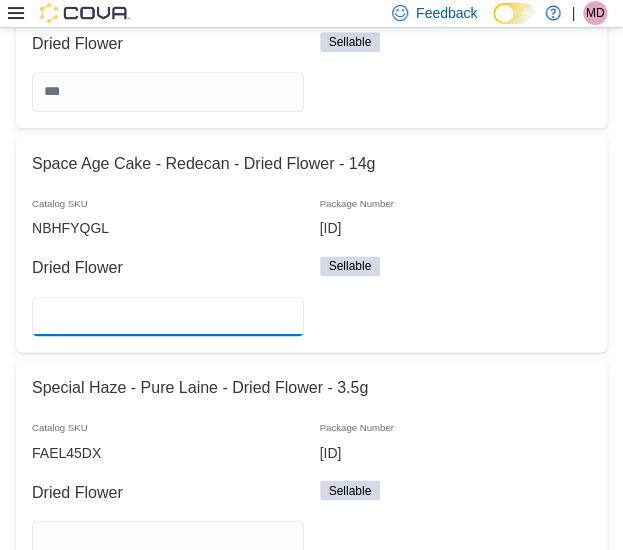 type on "*" 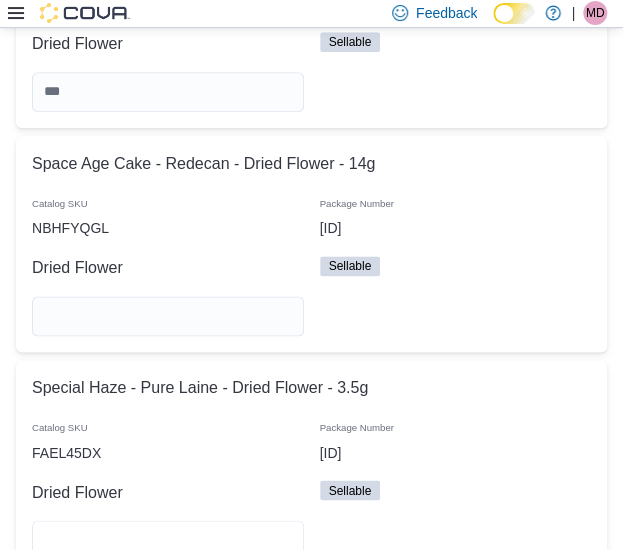 type 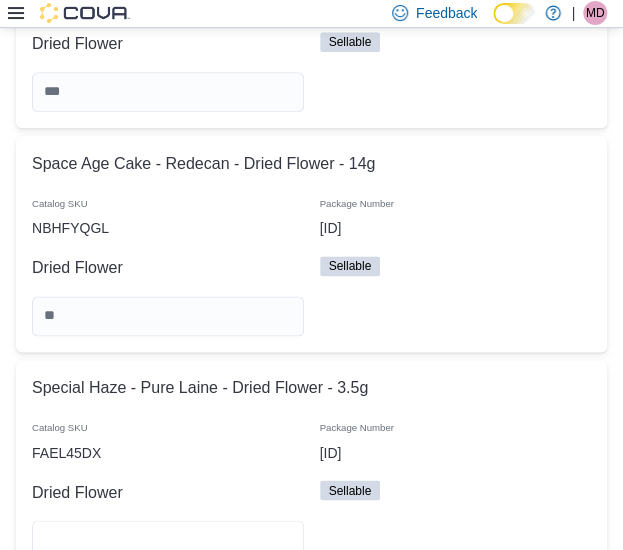 type on "**" 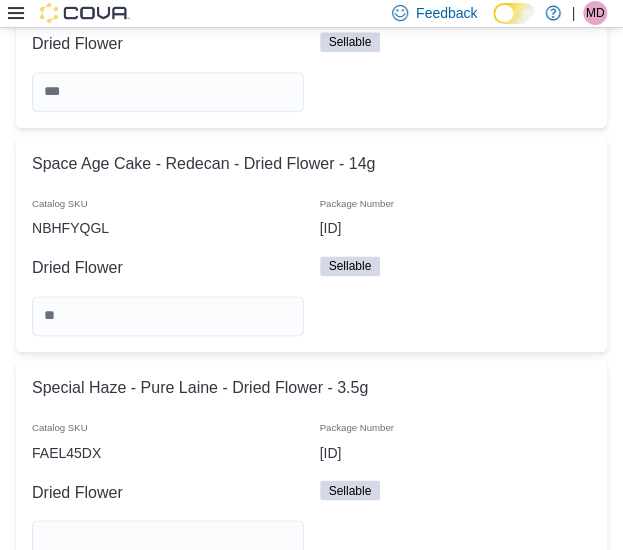 type 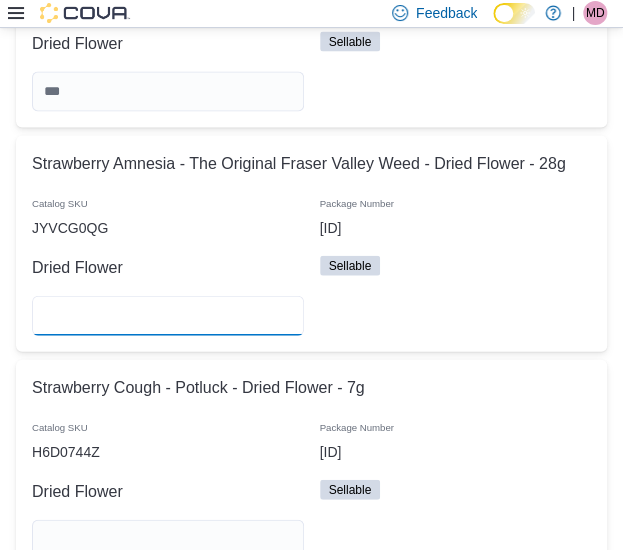 type on "**" 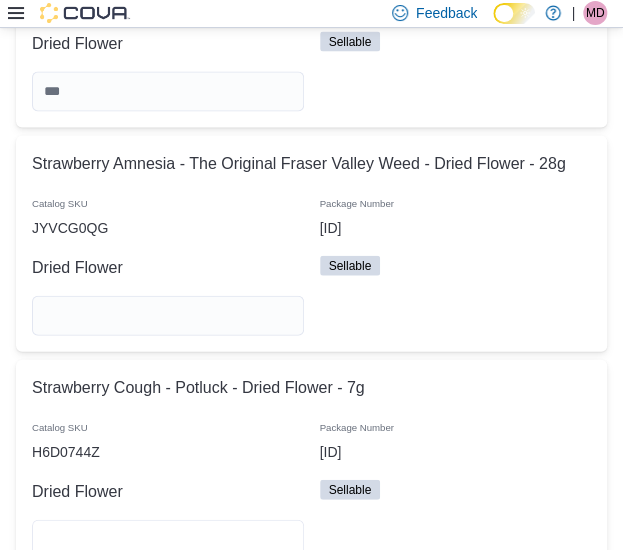 type 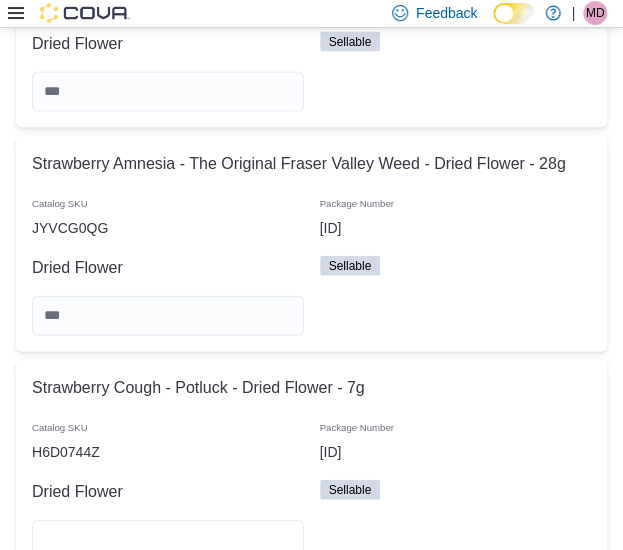 type on "*" 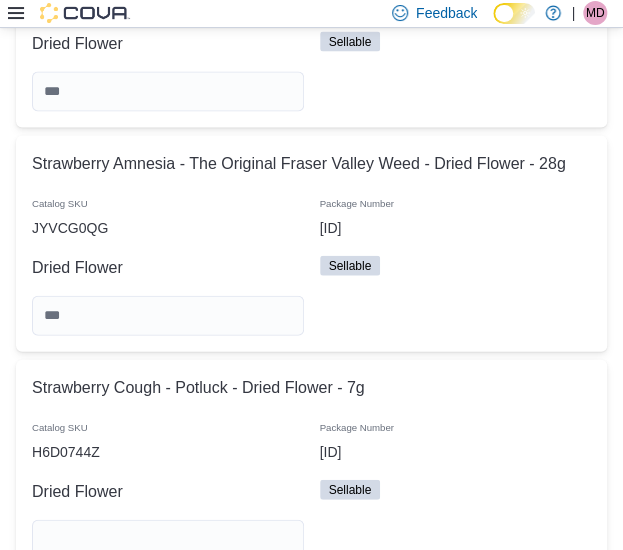 type 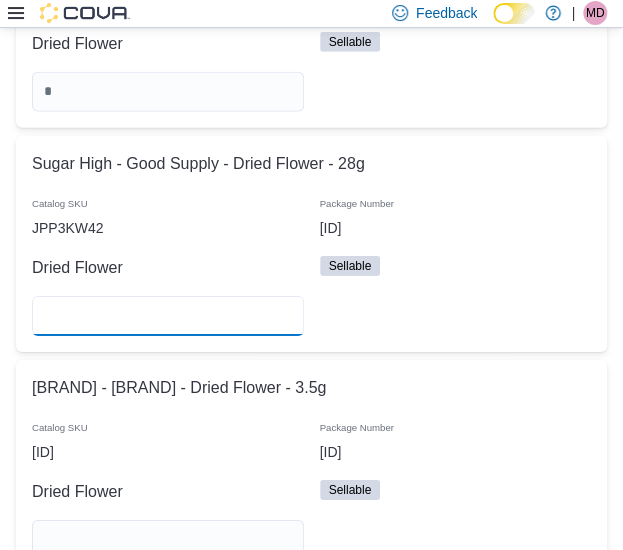 type on "*" 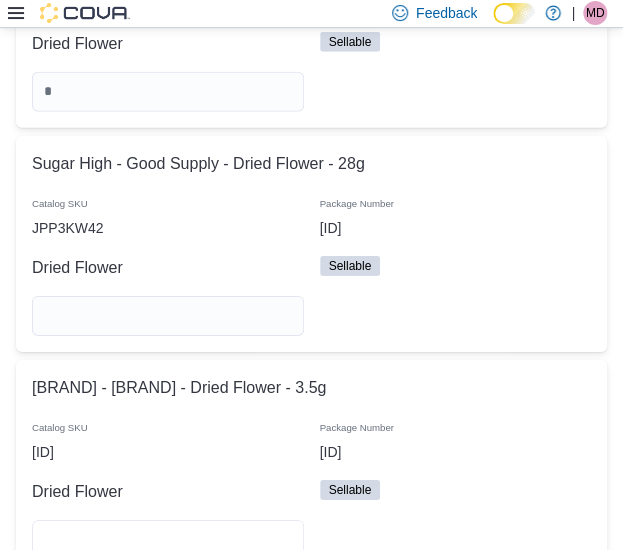 type 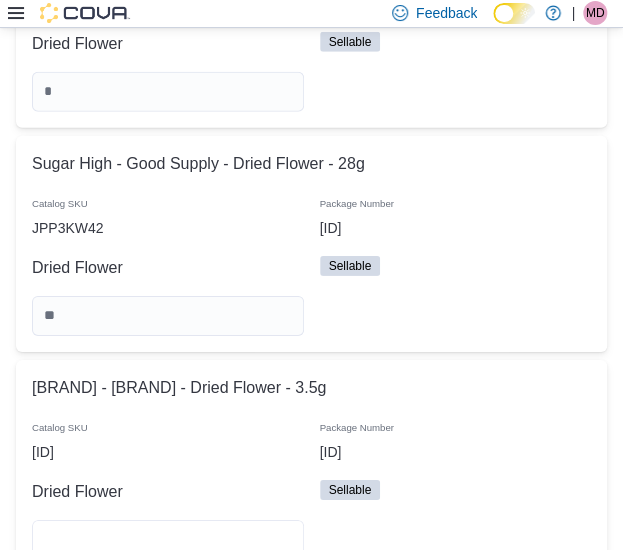 type on "**" 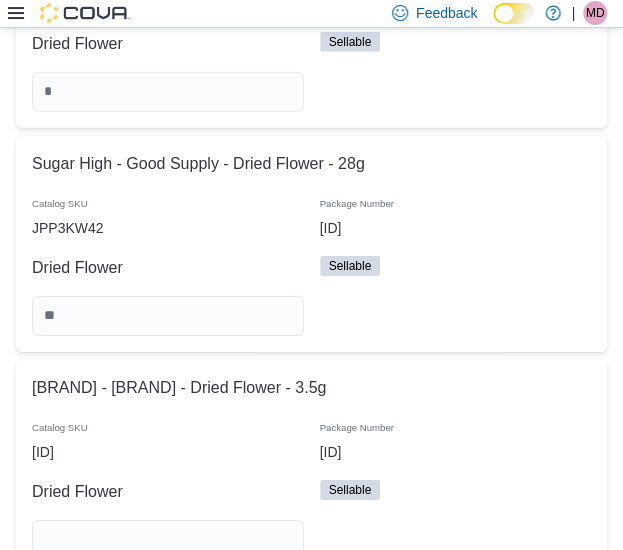 type 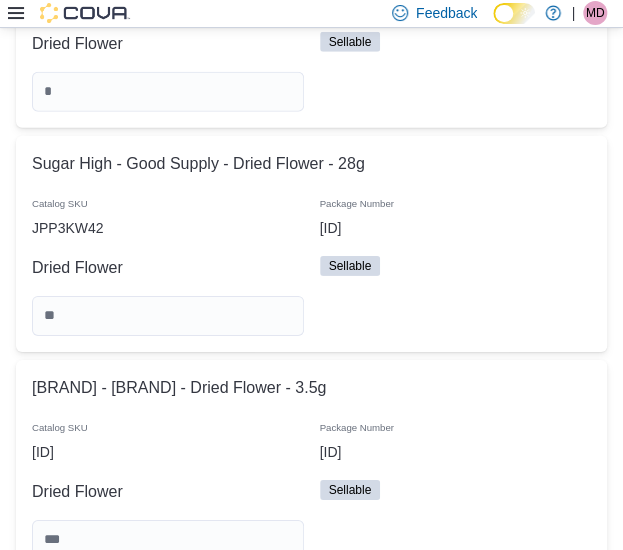 scroll, scrollTop: 22396, scrollLeft: 0, axis: vertical 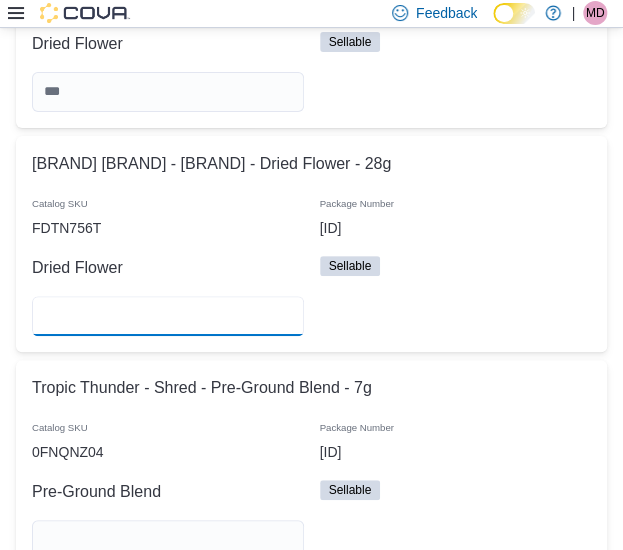 type on "*" 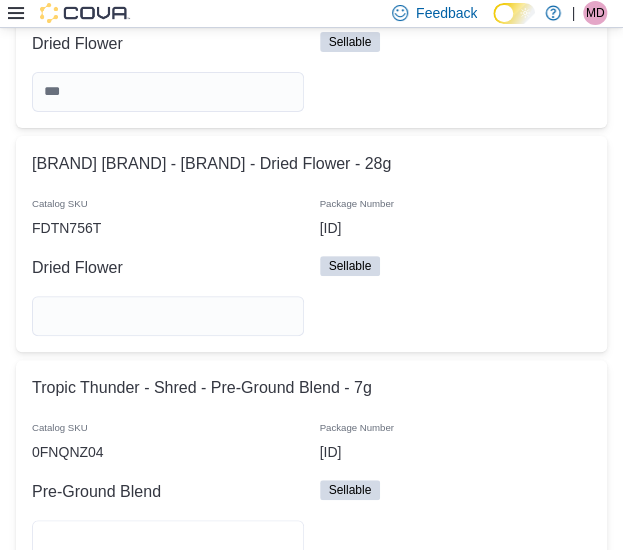 type 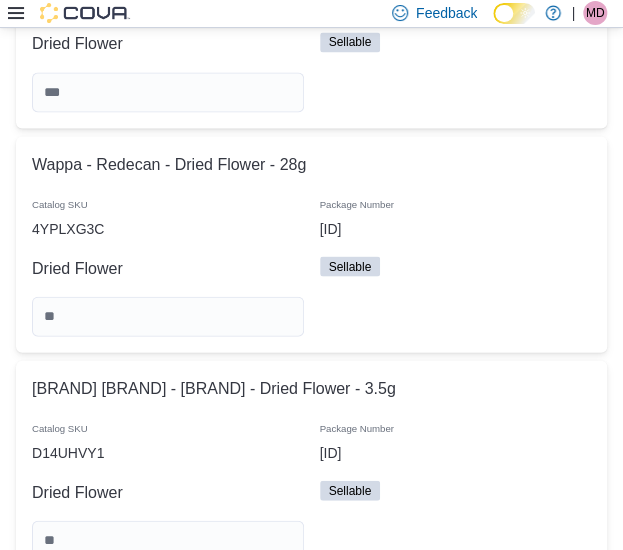 scroll, scrollTop: 23525, scrollLeft: 0, axis: vertical 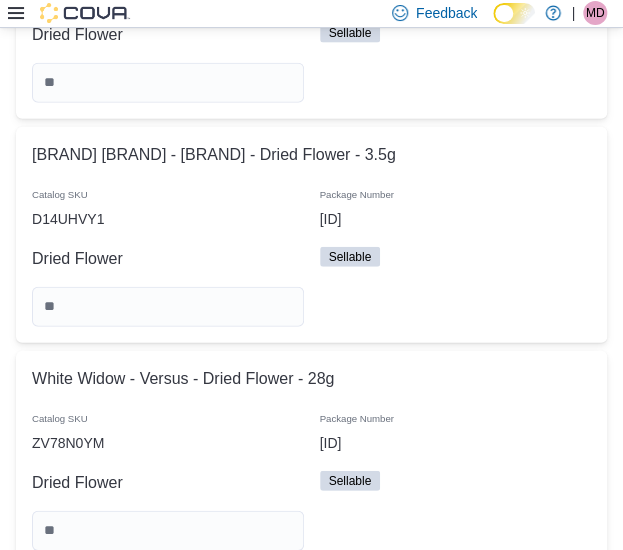 click on "Dried Flower" at bounding box center [168, 483] 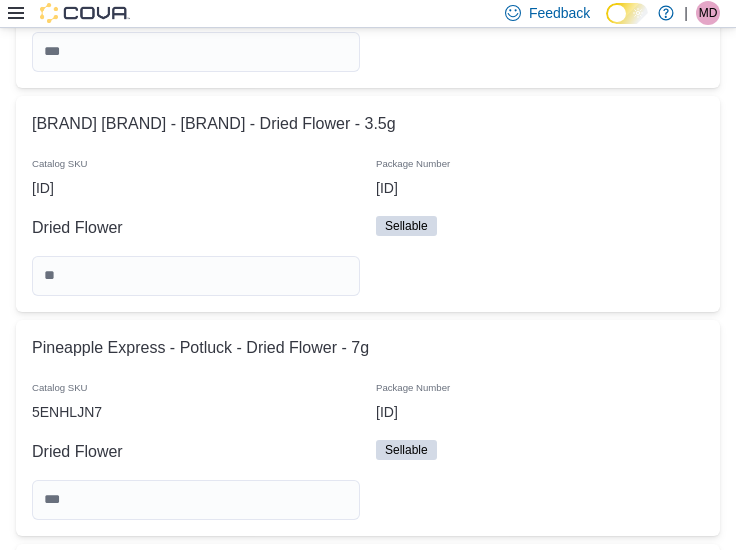scroll, scrollTop: 16901, scrollLeft: 0, axis: vertical 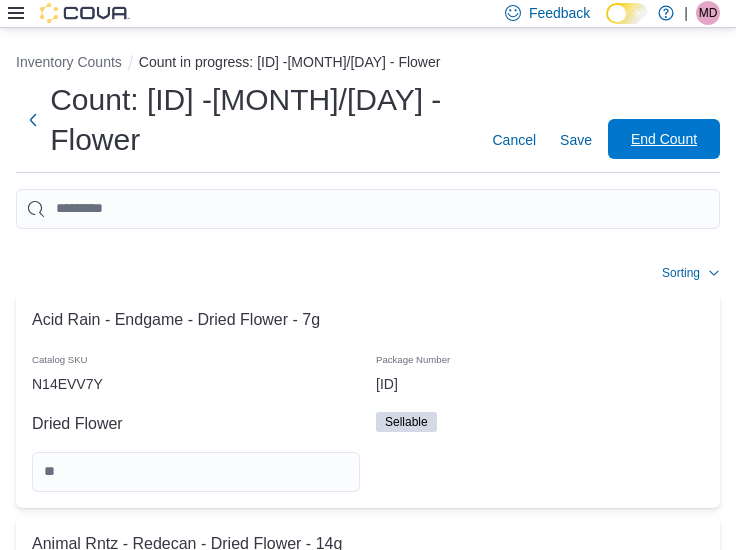 click on "End Count" at bounding box center (664, 139) 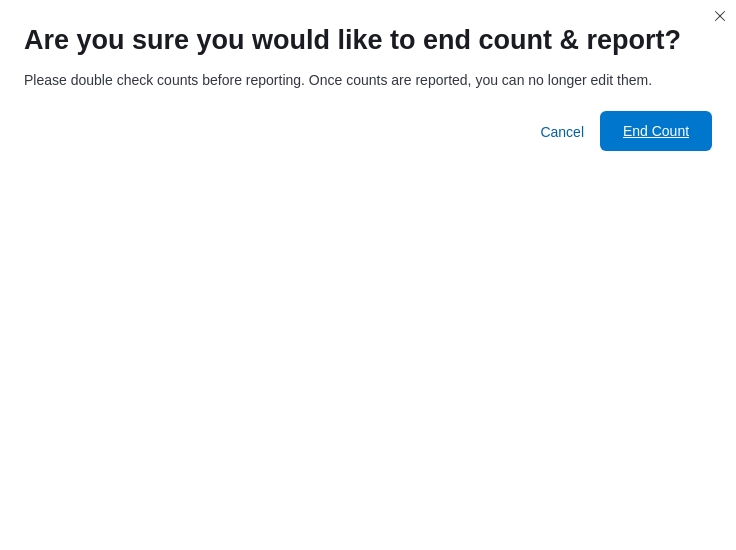 click on "End Count" at bounding box center [656, 131] 